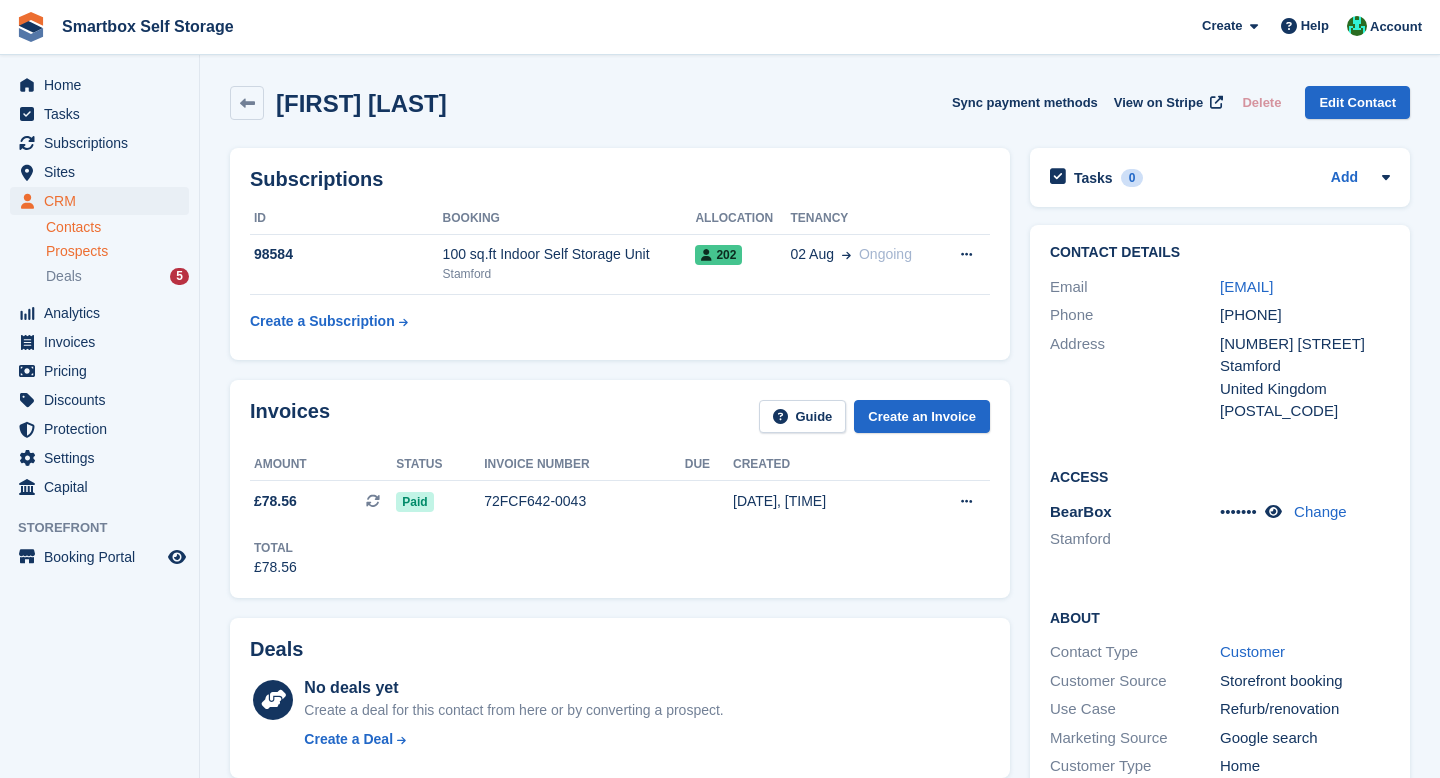 scroll, scrollTop: 535, scrollLeft: 0, axis: vertical 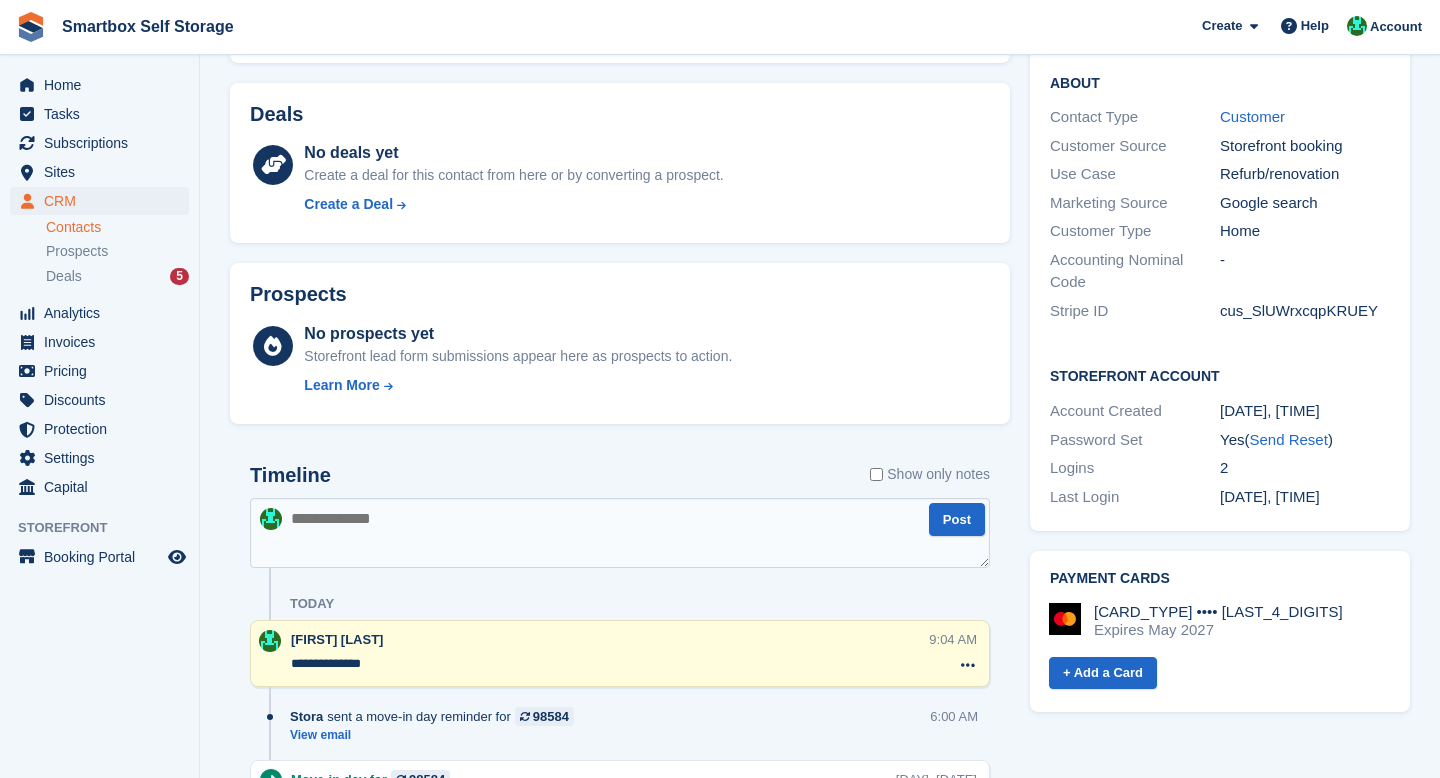 click on "Contacts" at bounding box center (117, 227) 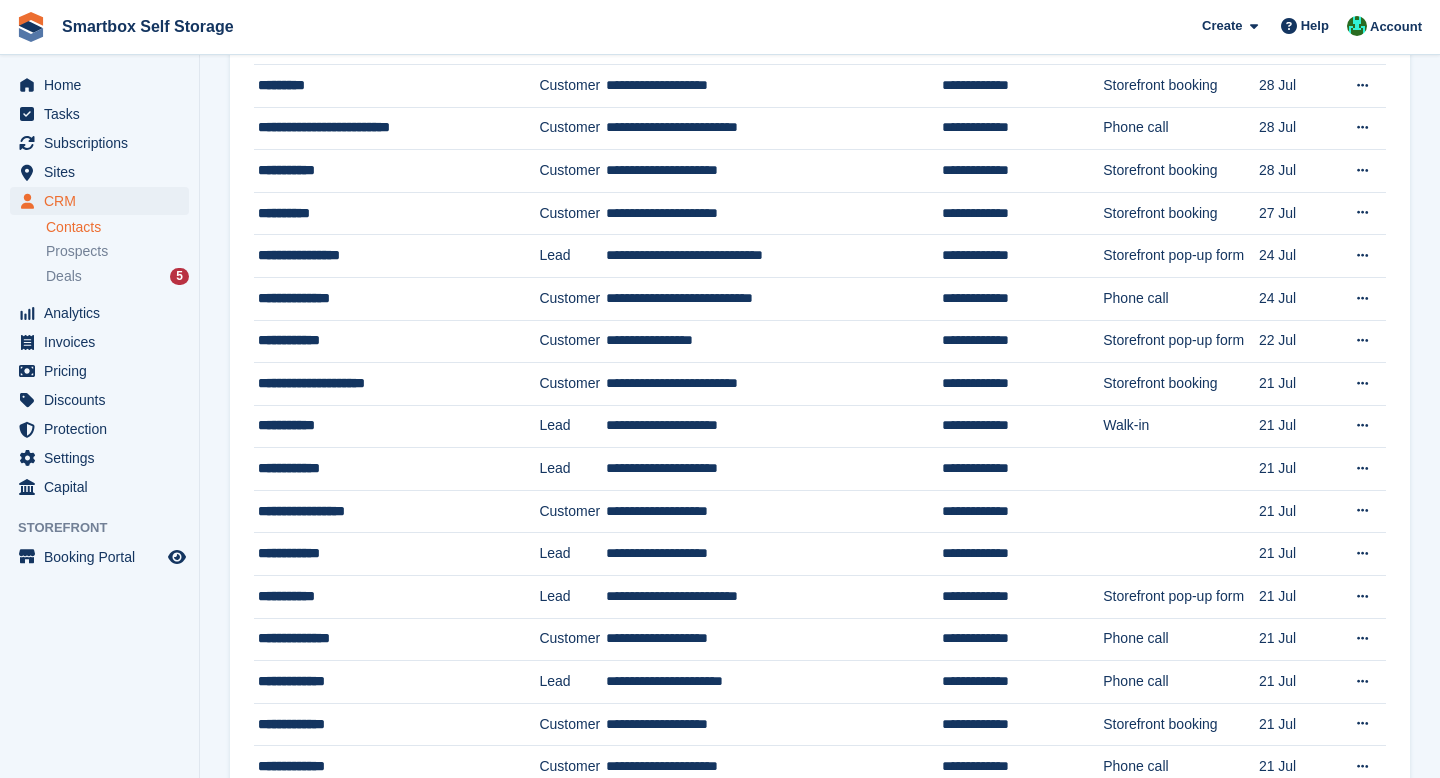 scroll, scrollTop: 0, scrollLeft: 0, axis: both 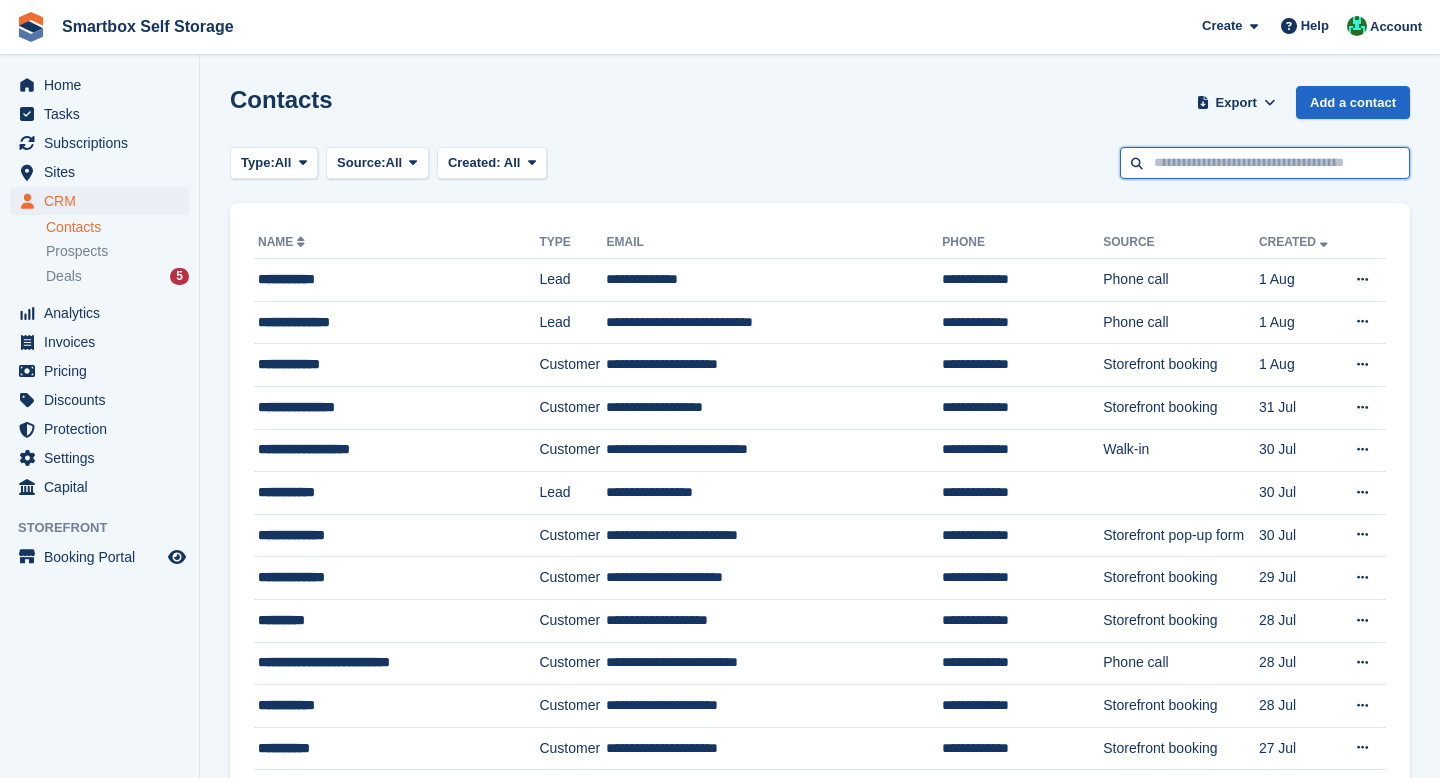 click at bounding box center [1265, 163] 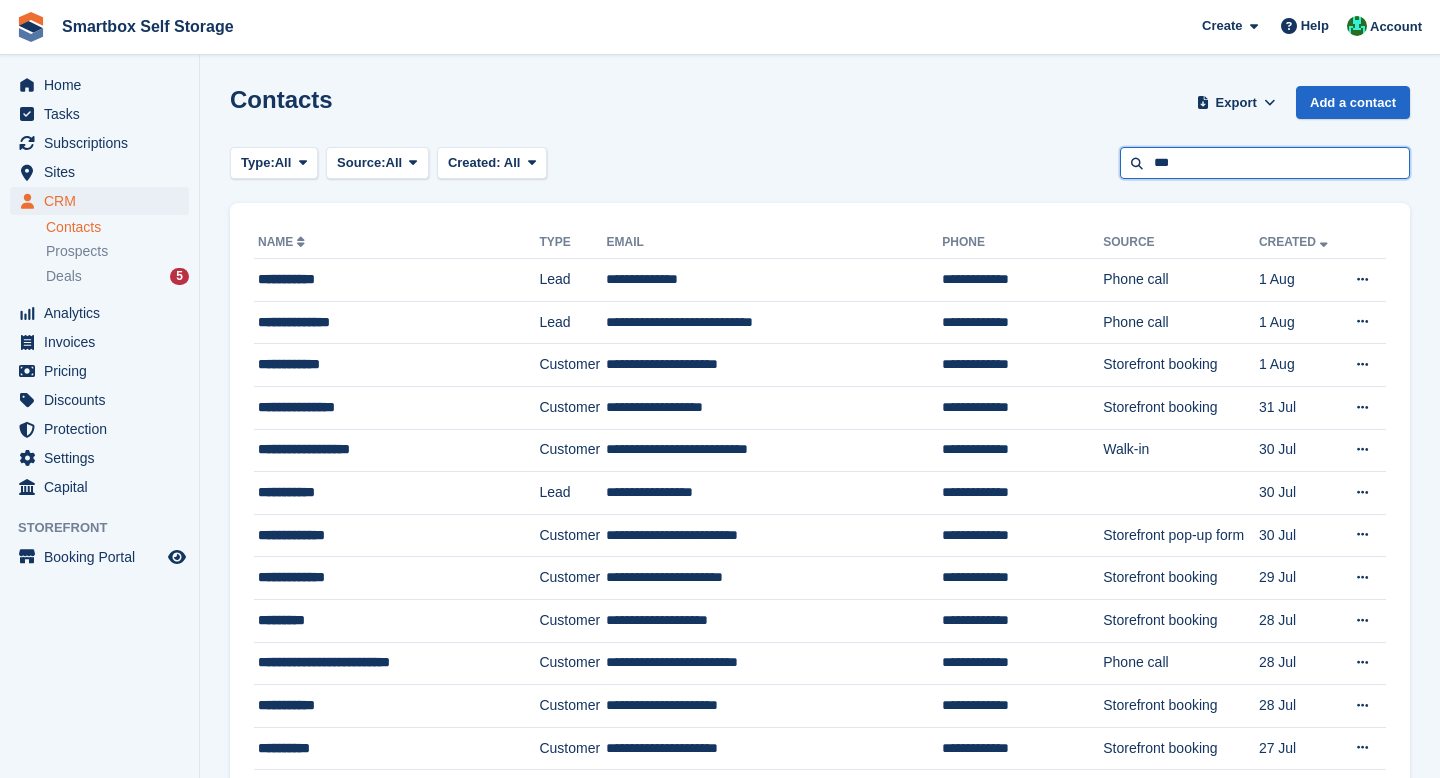 type on "***" 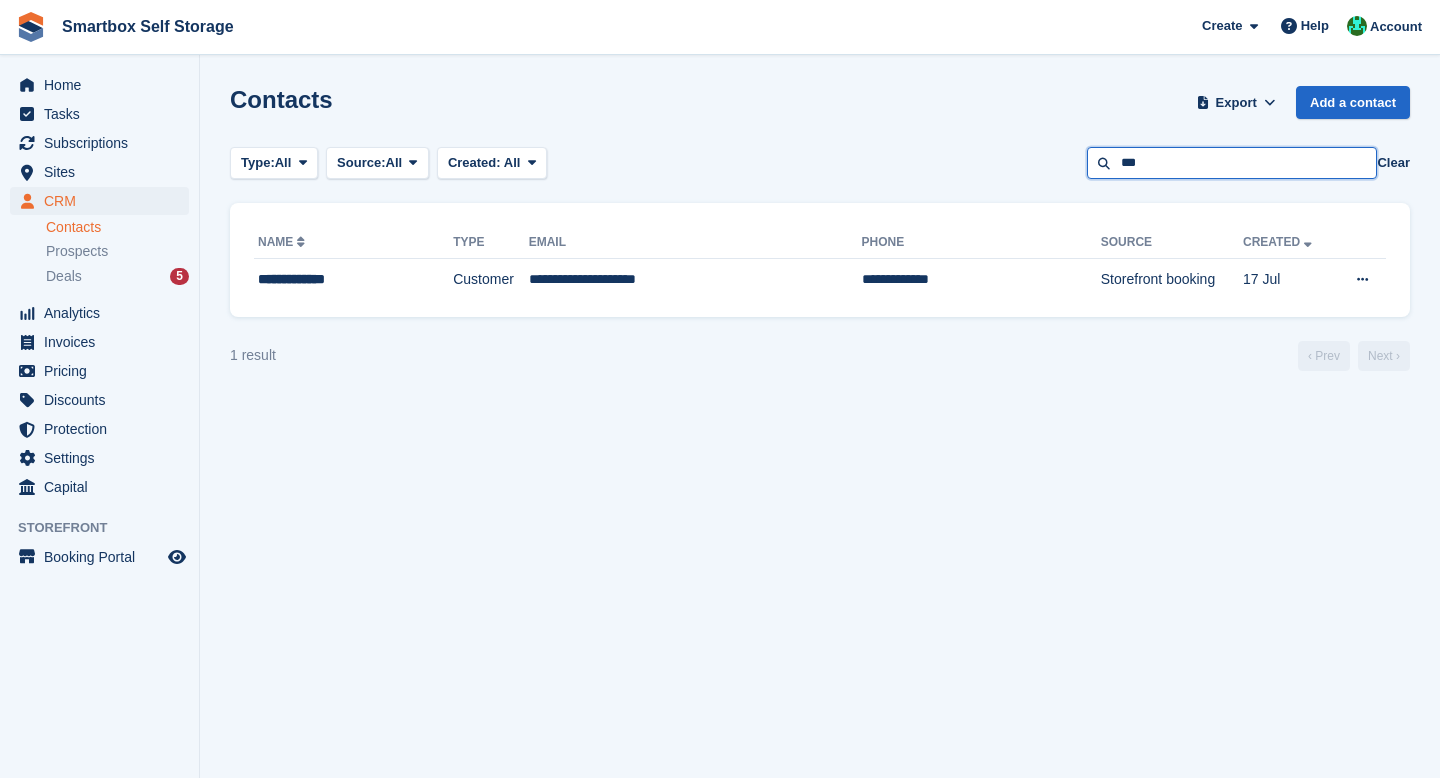drag, startPoint x: 1164, startPoint y: 168, endPoint x: 1102, endPoint y: 166, distance: 62.03225 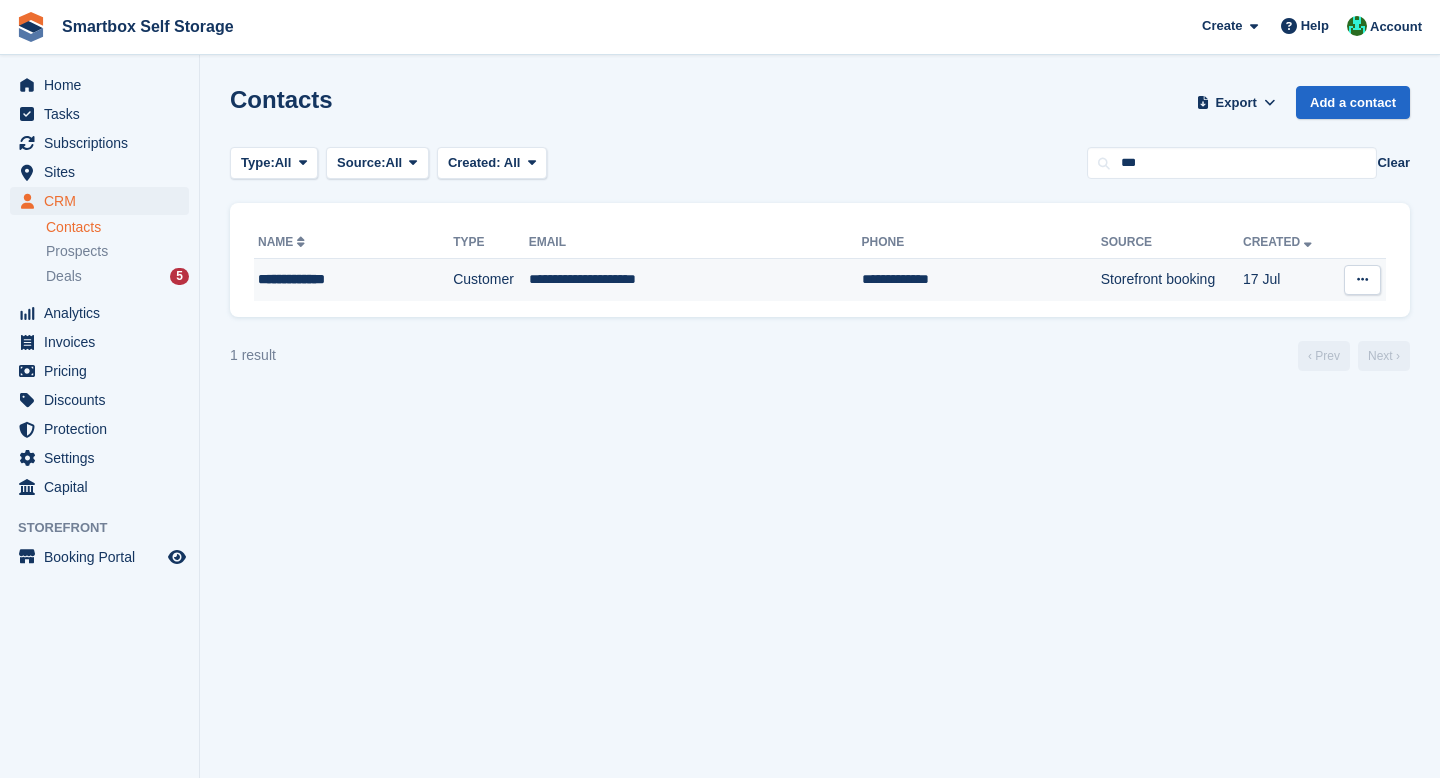 click on "**********" at bounding box center [981, 280] 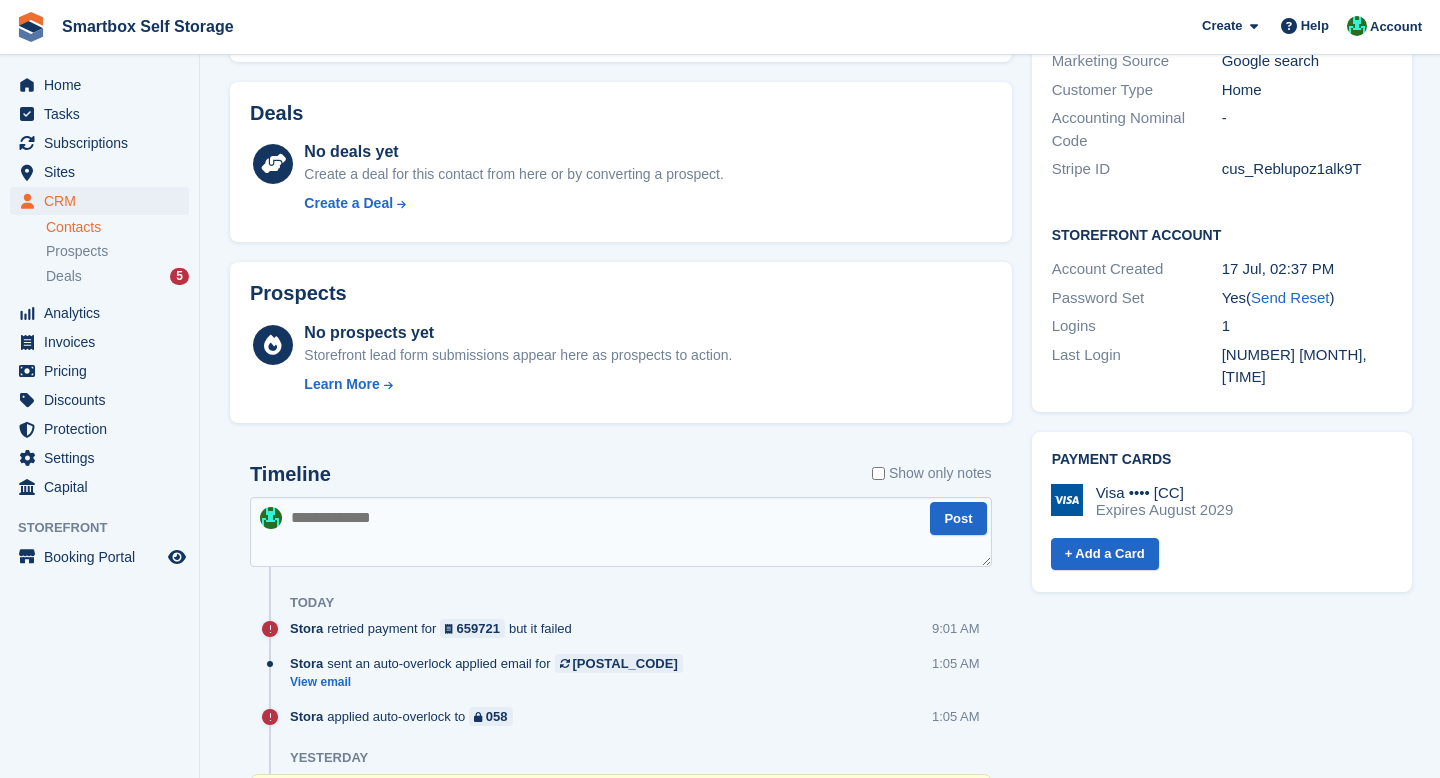 scroll, scrollTop: 543, scrollLeft: 0, axis: vertical 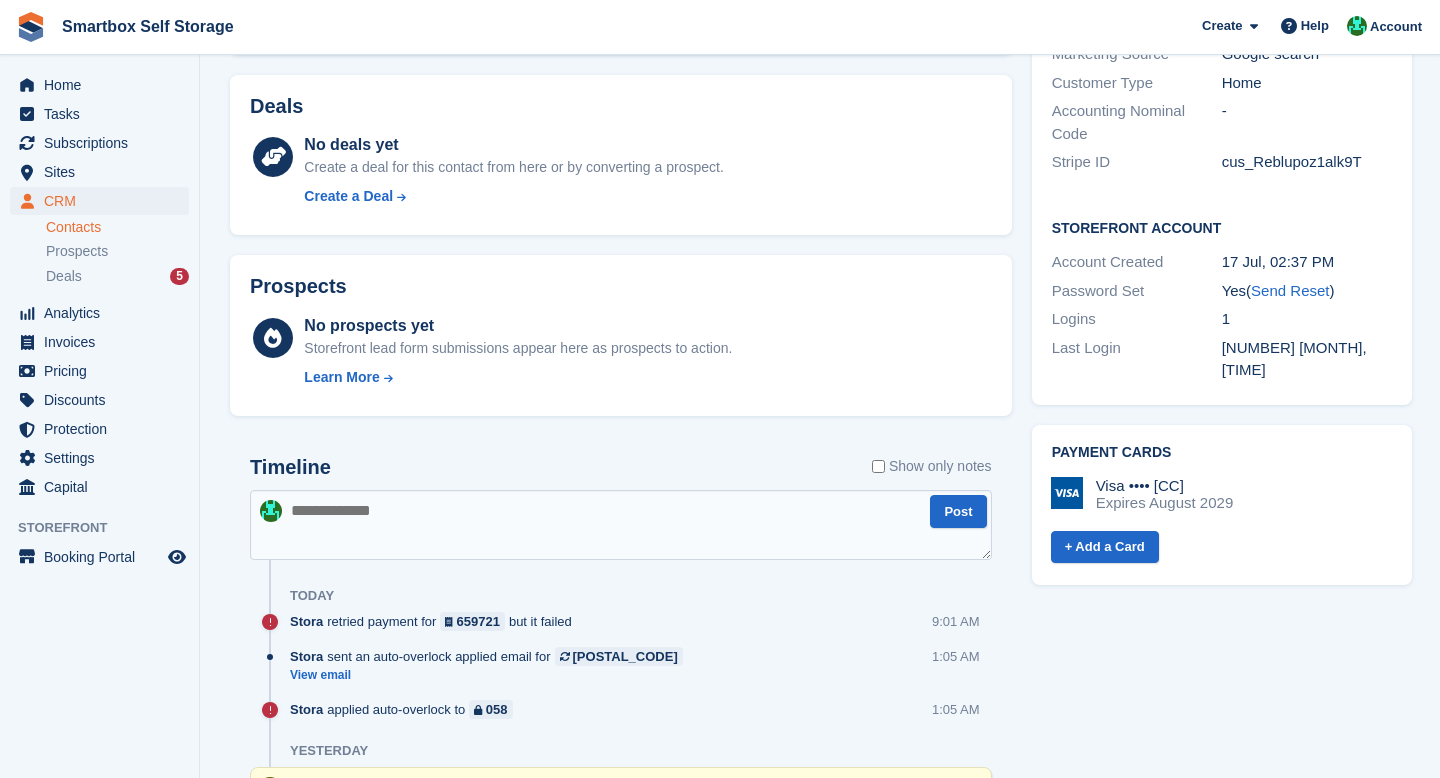 click at bounding box center [621, 525] 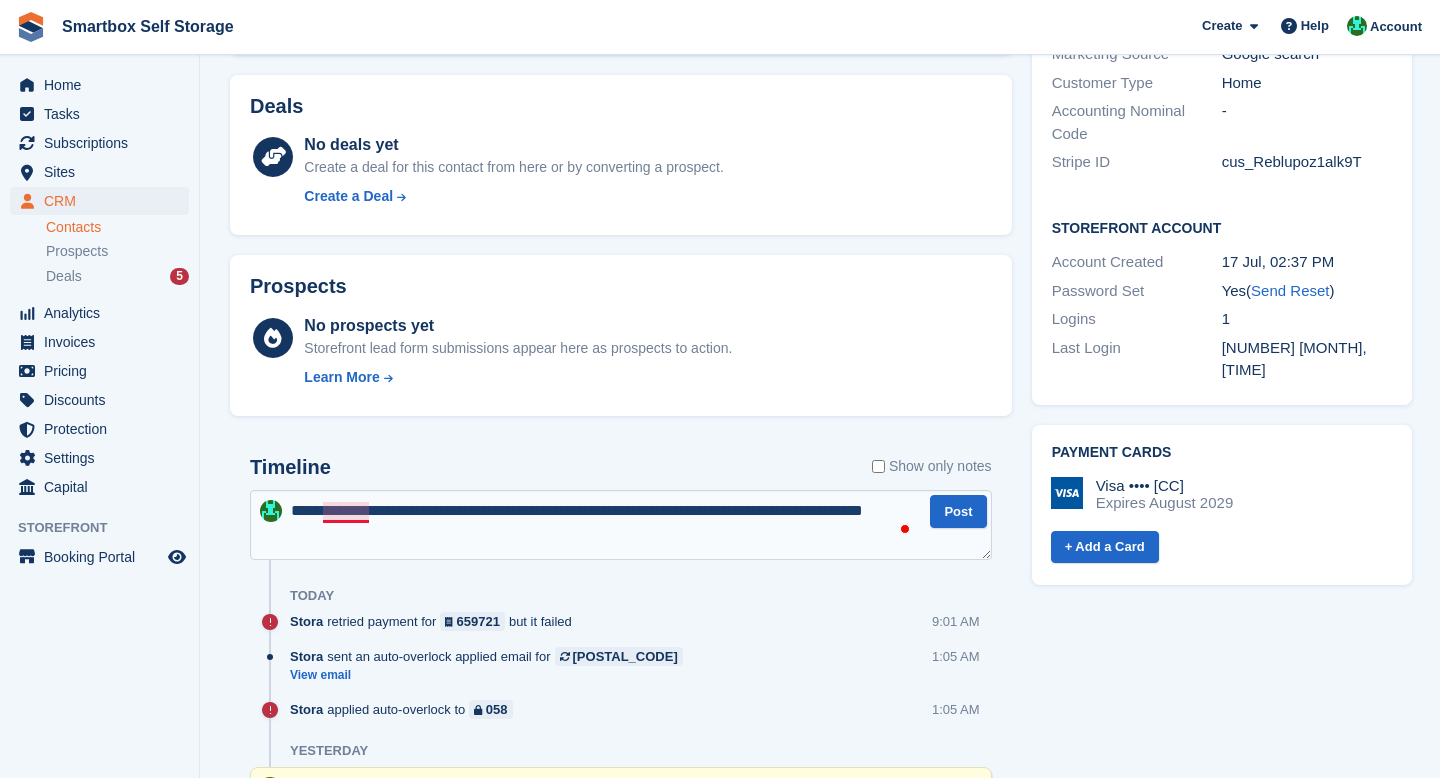 click on "**********" at bounding box center [621, 525] 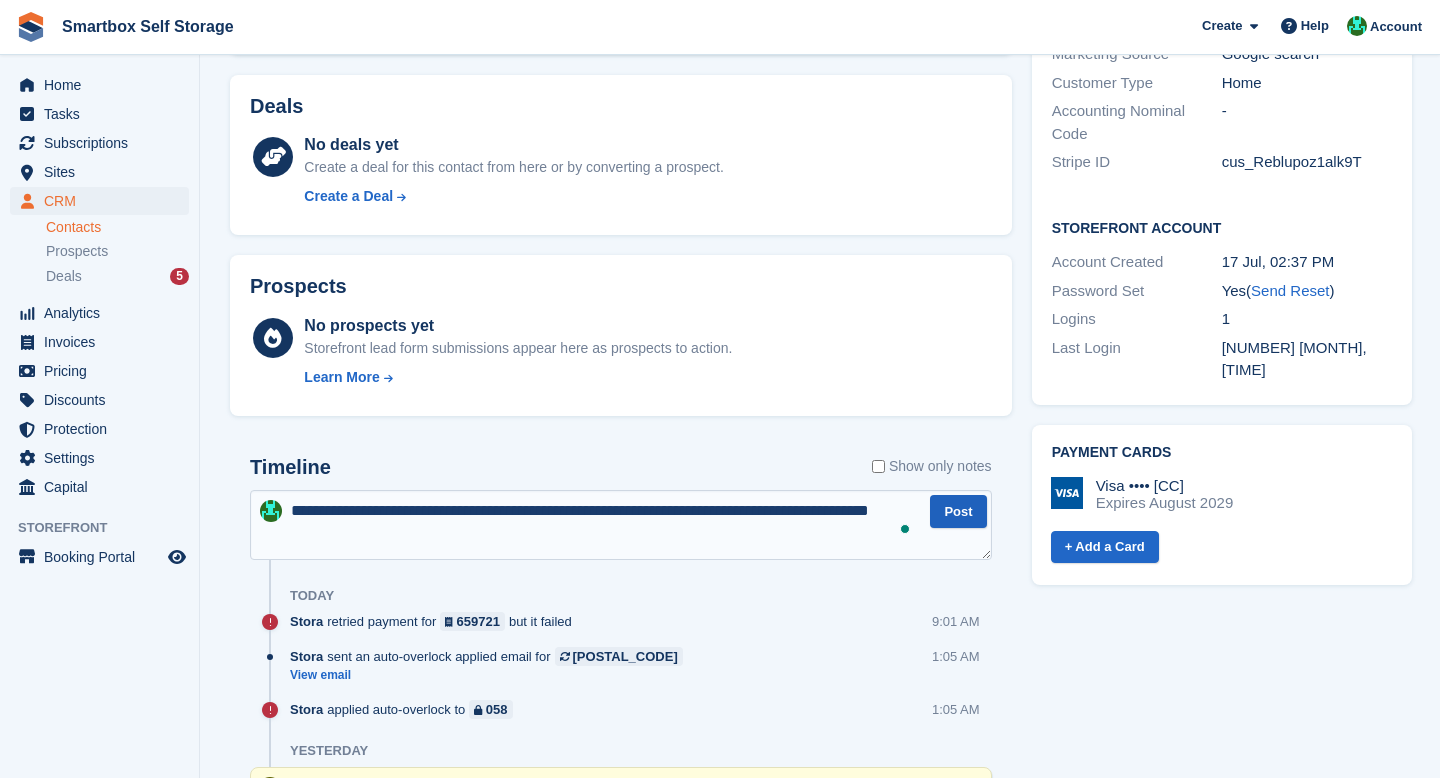 type on "**********" 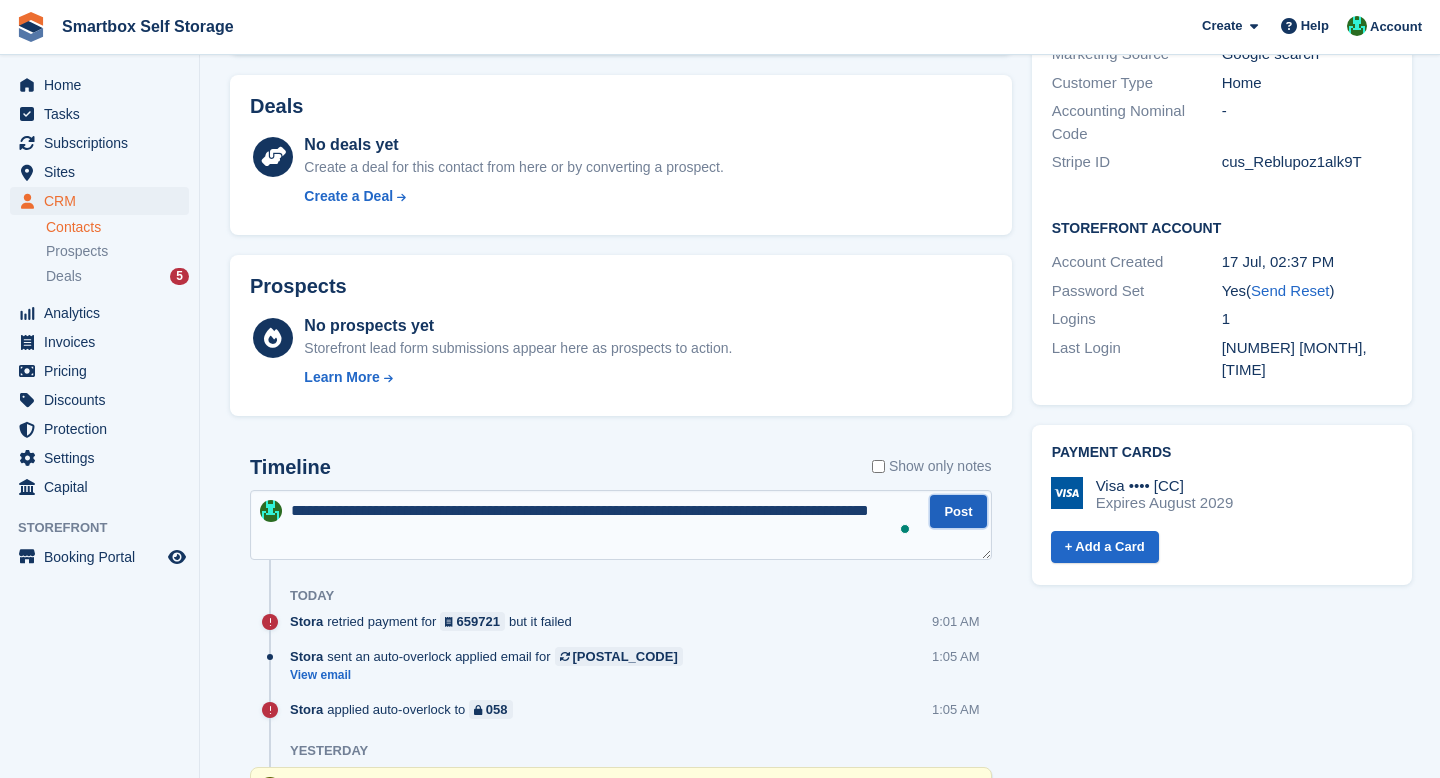 click on "Post" at bounding box center (958, 511) 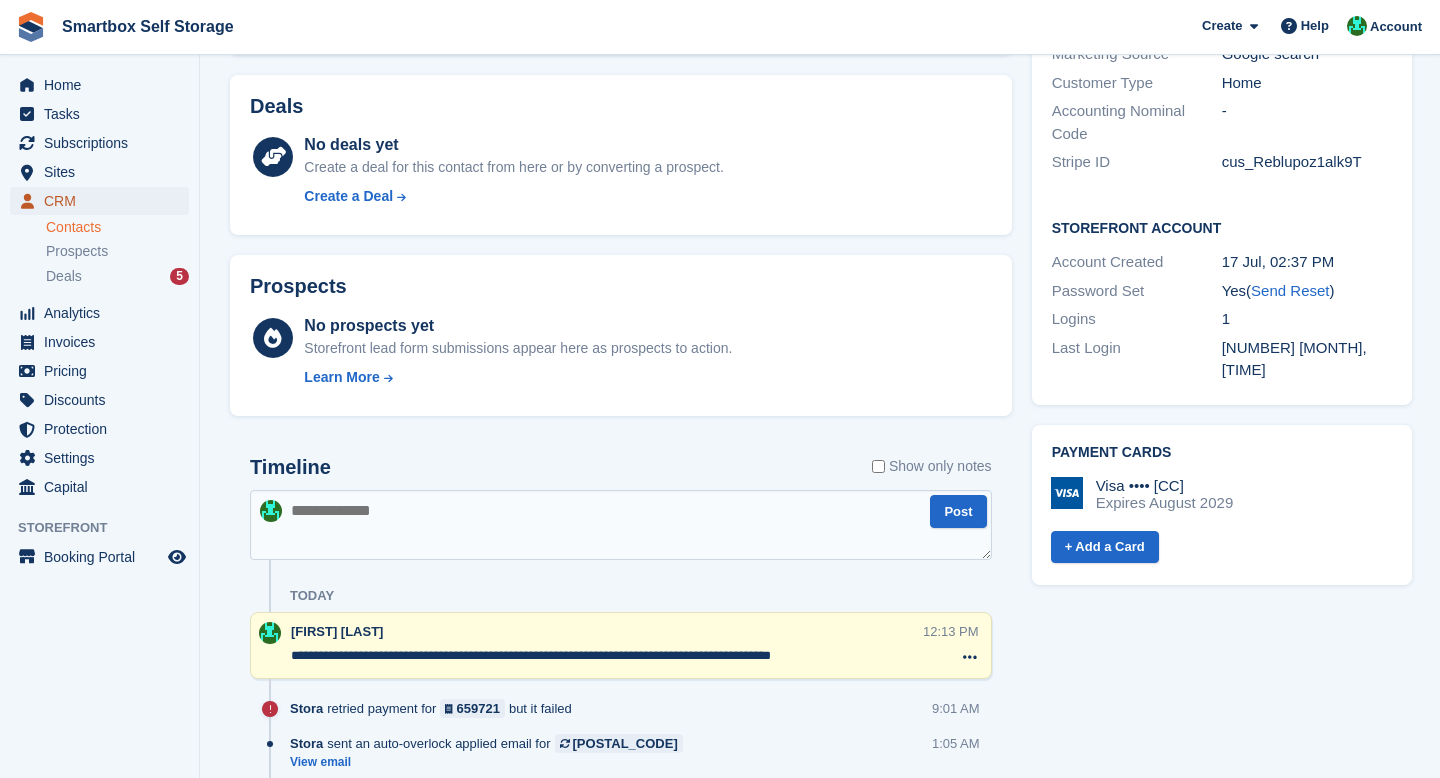 click on "CRM" at bounding box center (104, 201) 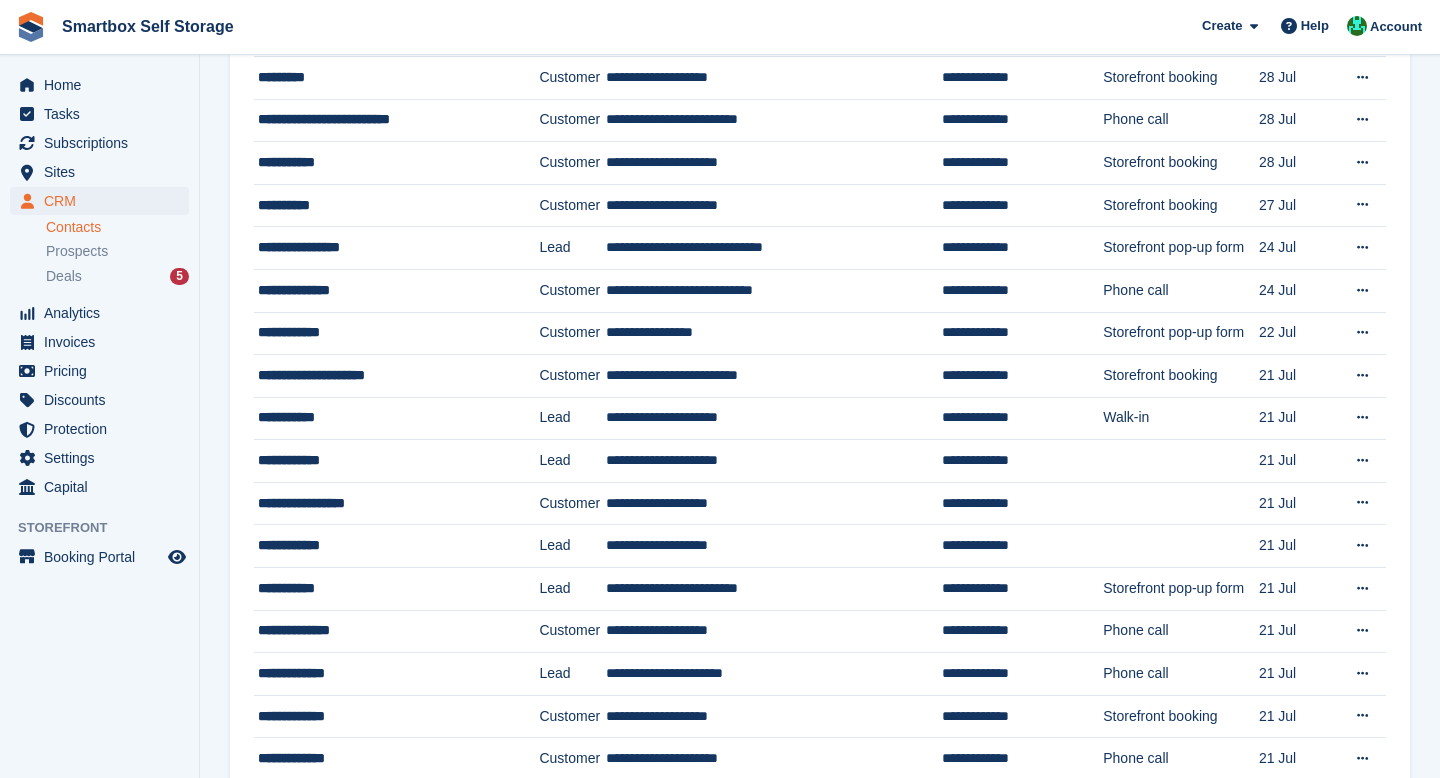 scroll, scrollTop: 0, scrollLeft: 0, axis: both 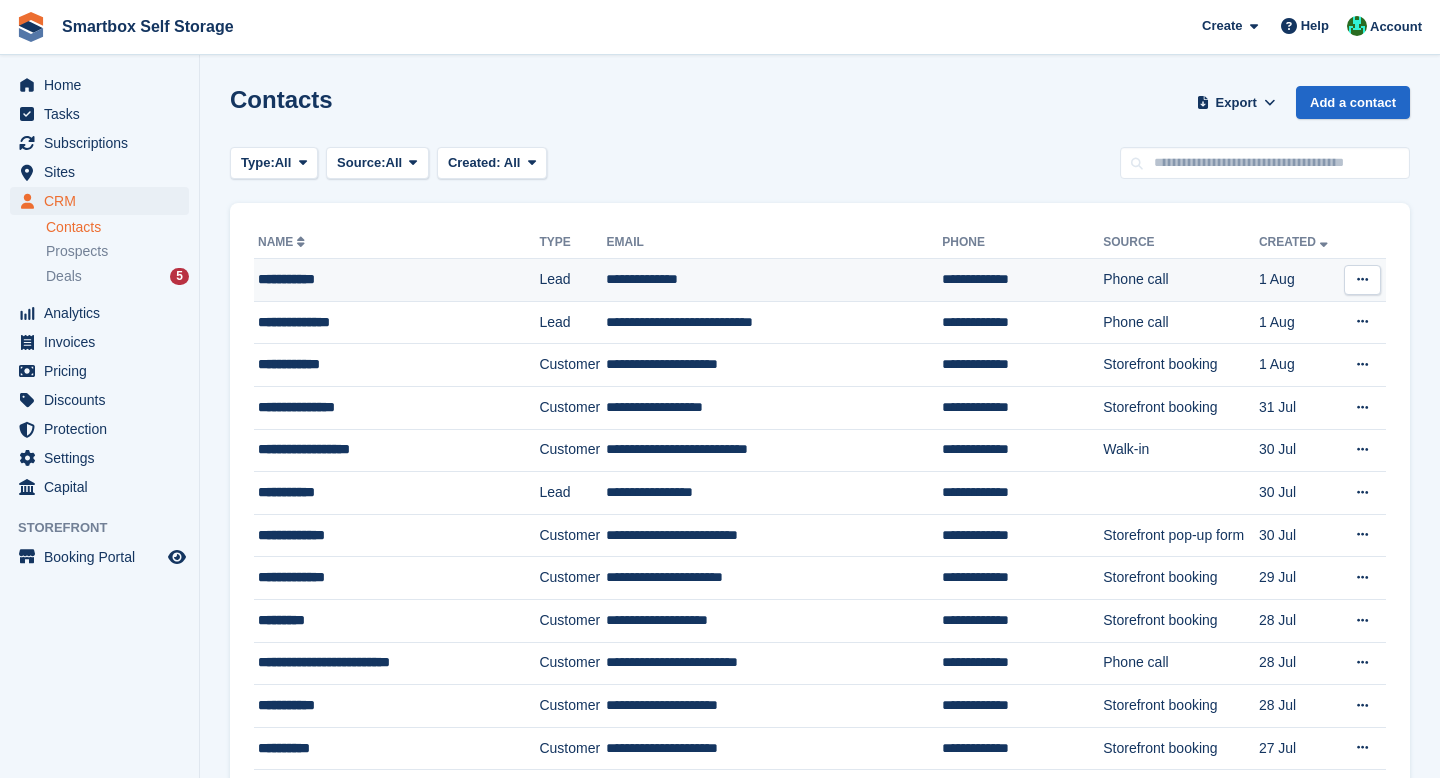 click on "**********" at bounding box center (385, 279) 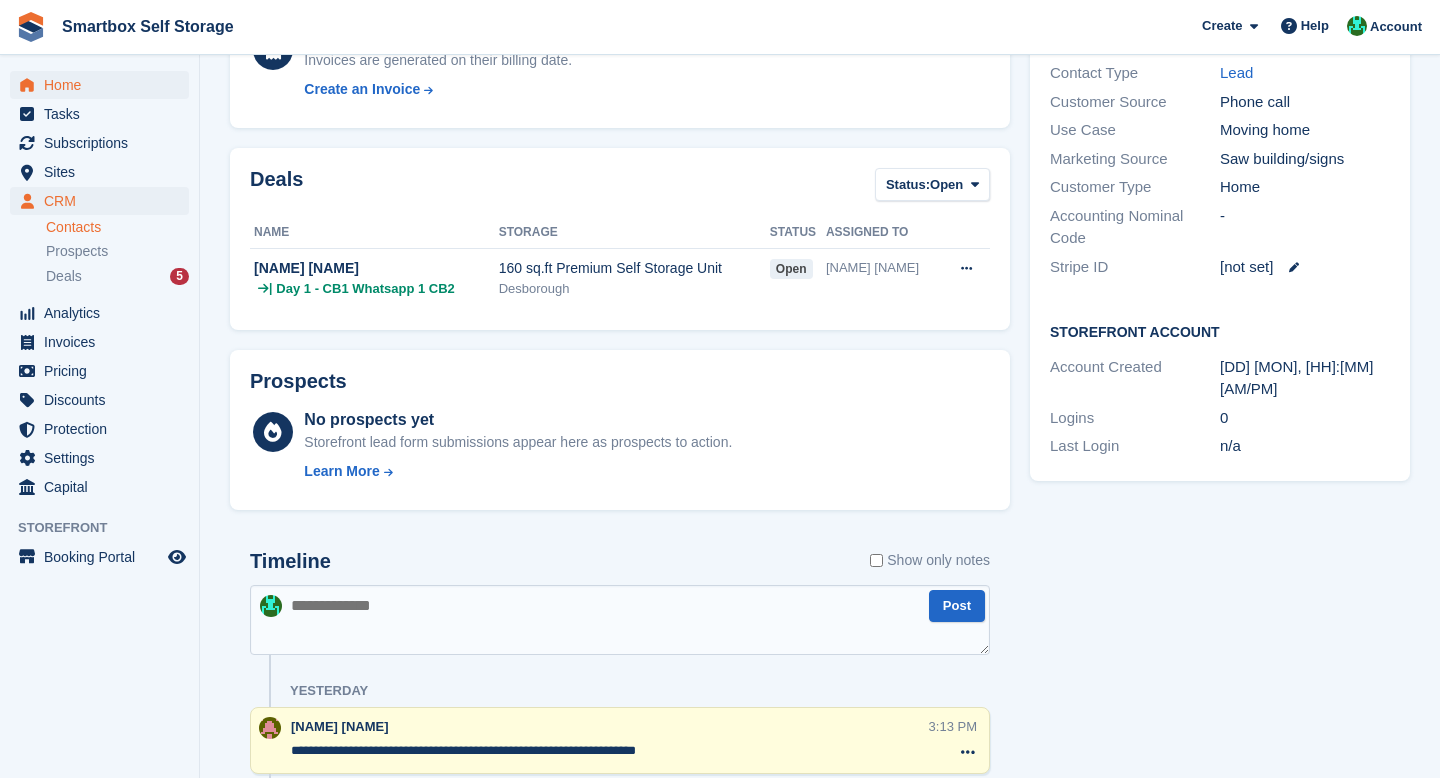 scroll, scrollTop: 363, scrollLeft: 0, axis: vertical 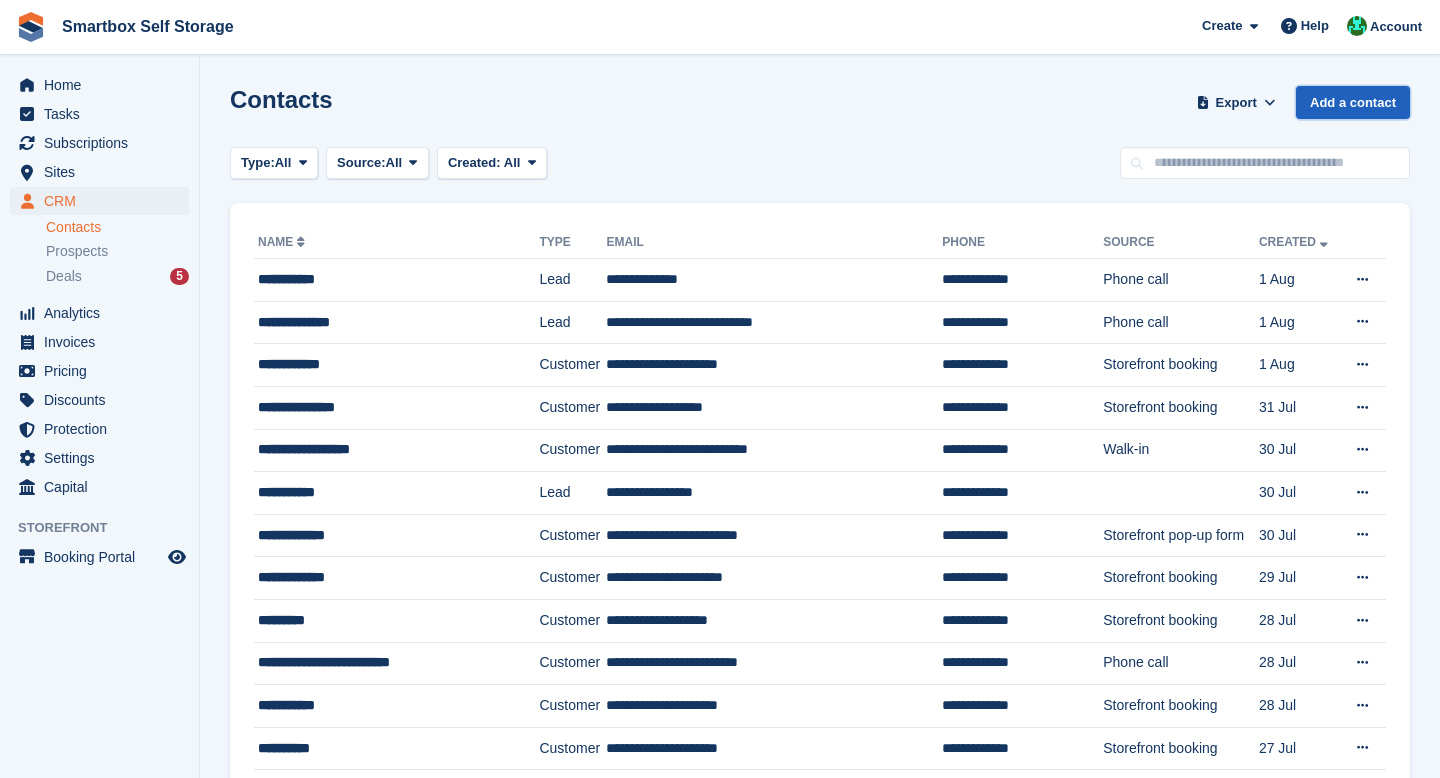 click on "Add a contact" at bounding box center (1353, 102) 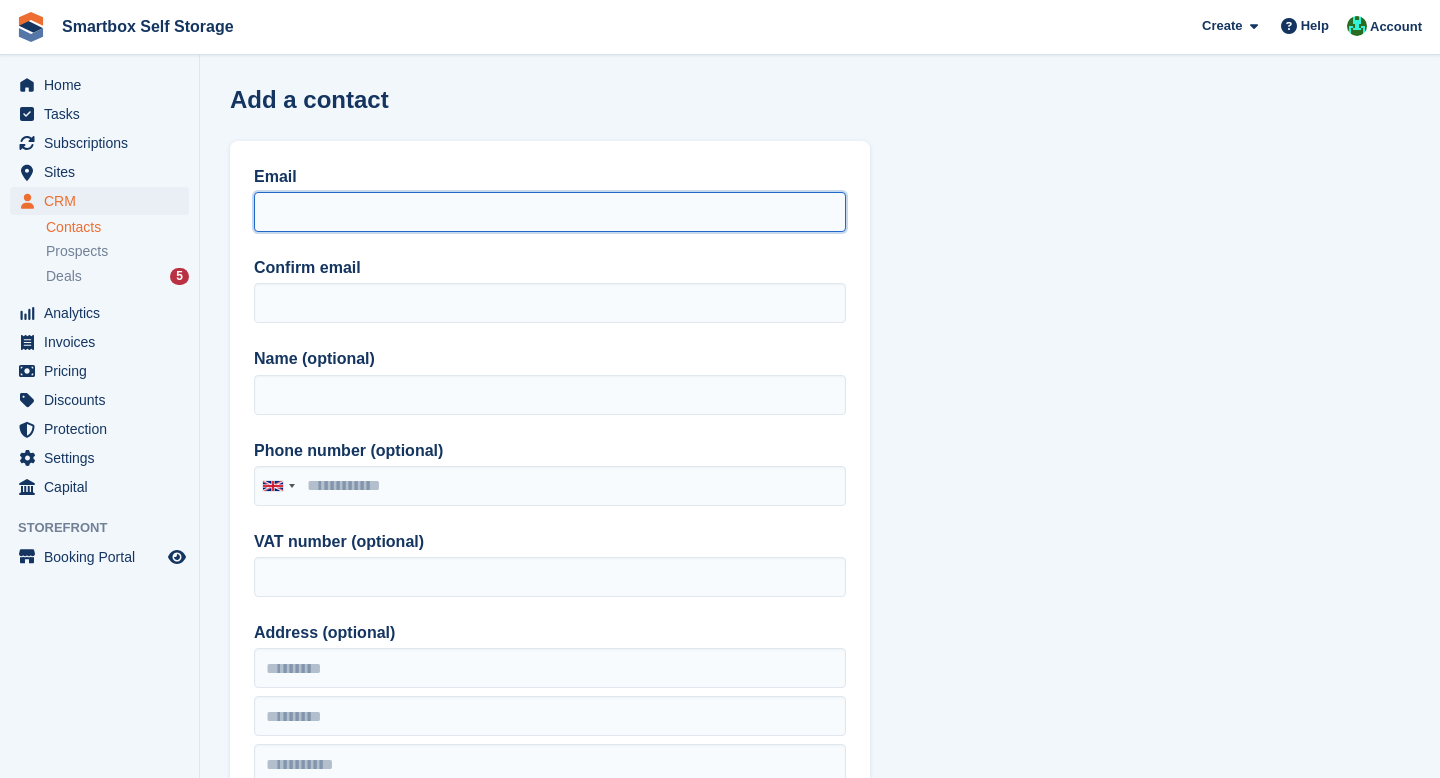click on "Email" at bounding box center (550, 212) 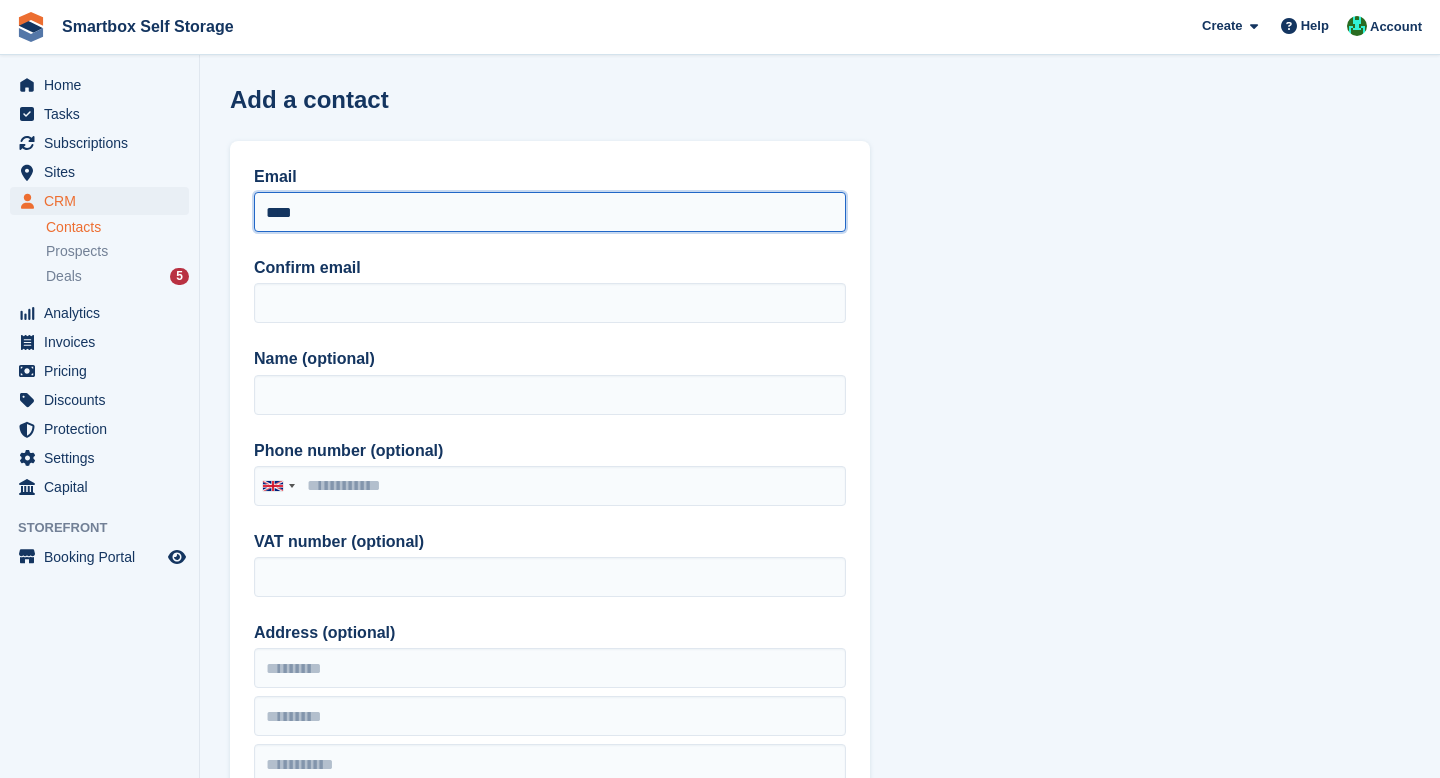 type on "****" 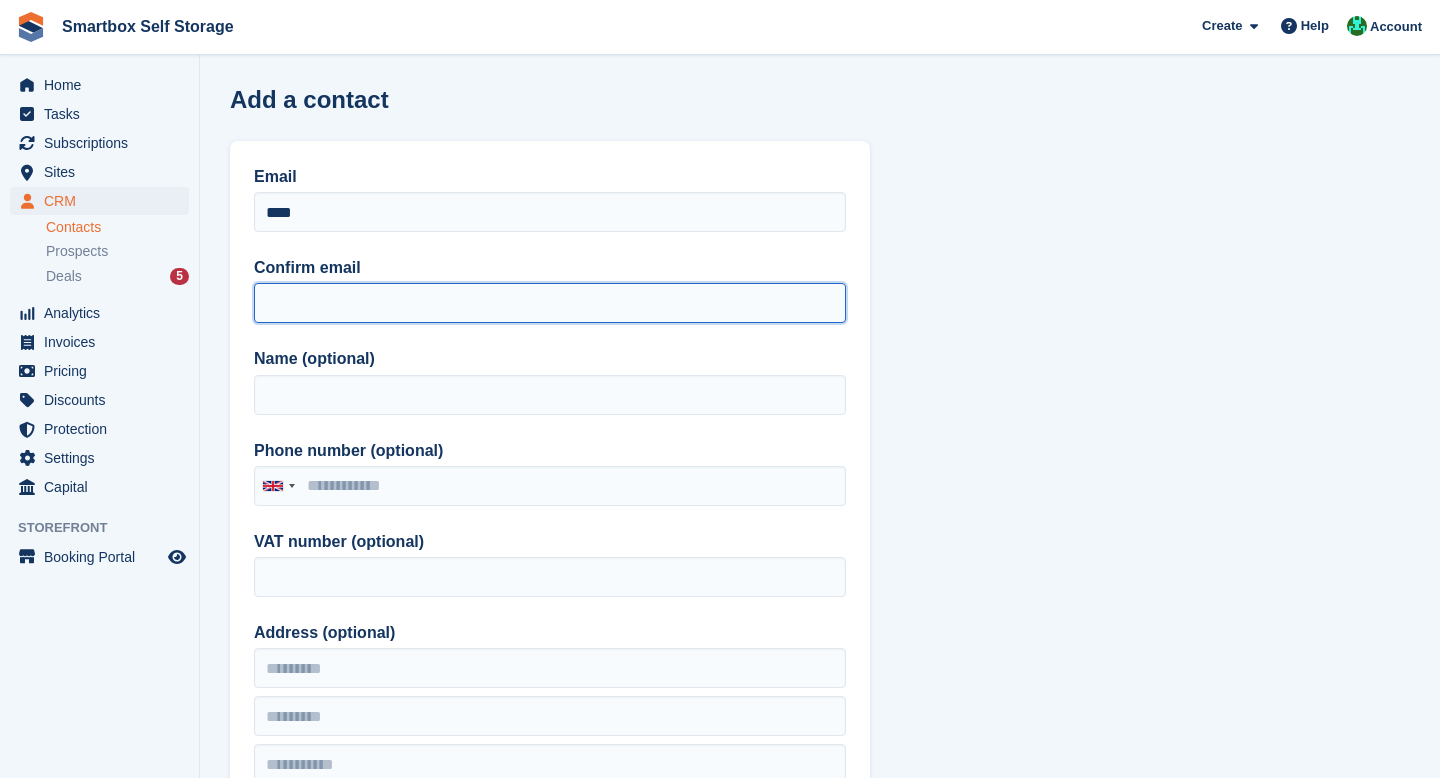 click on "Confirm email" at bounding box center (550, 303) 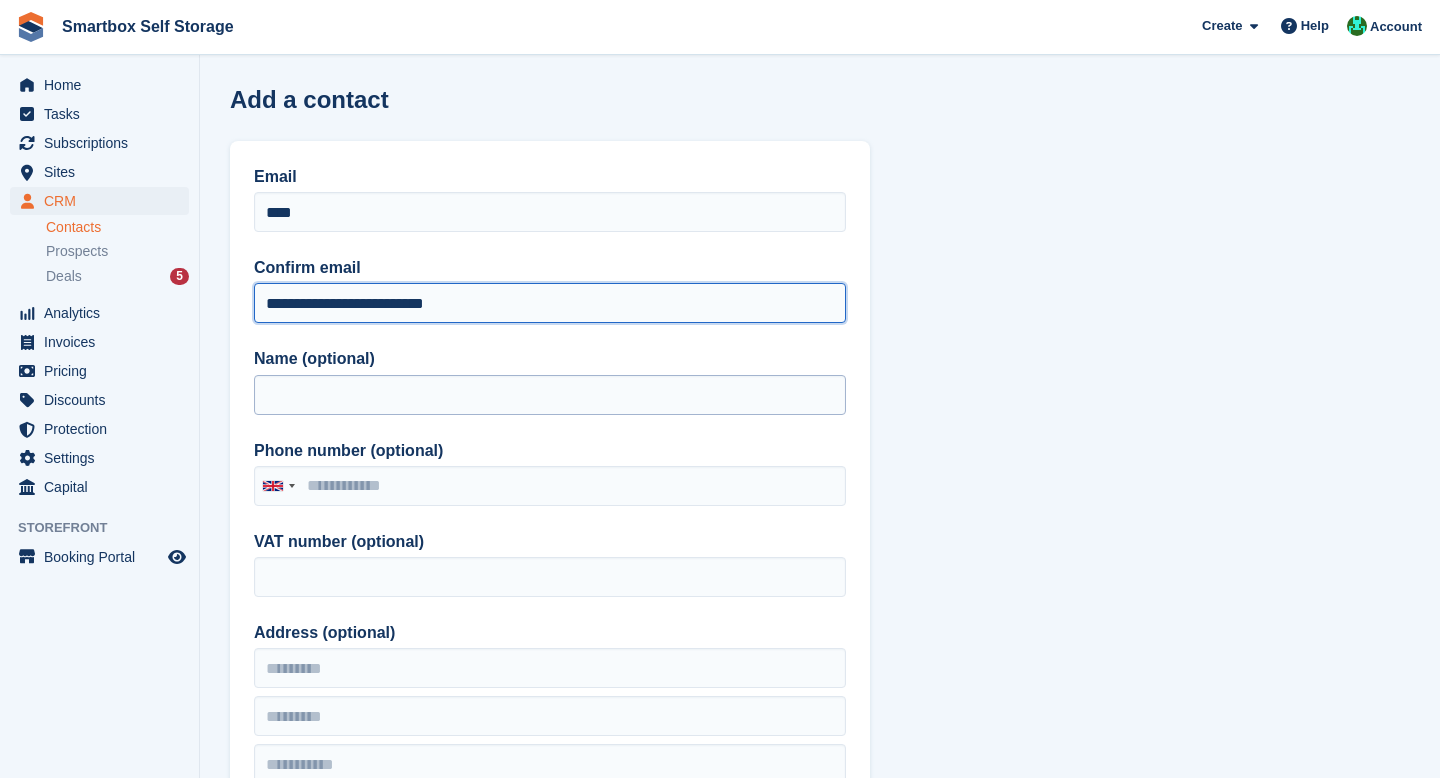 type on "**********" 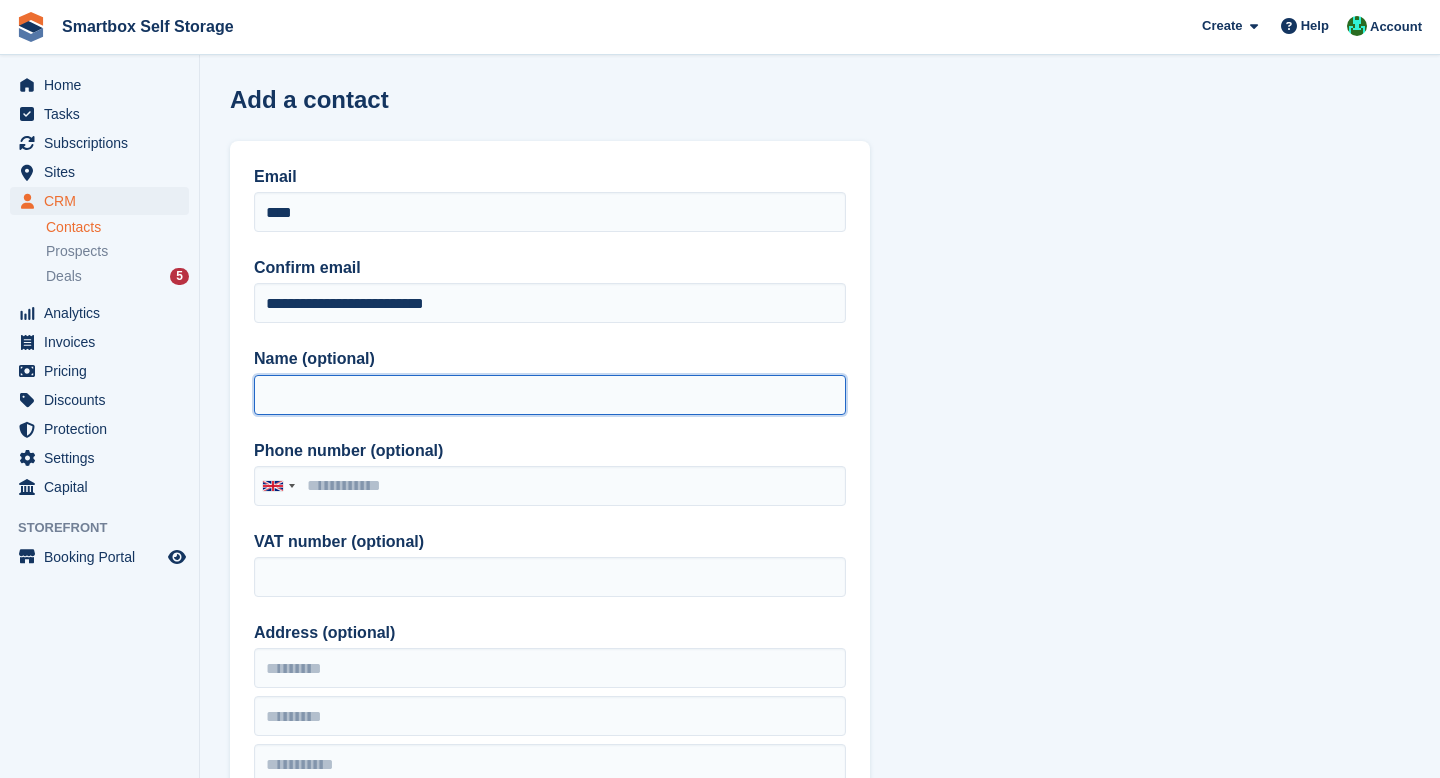 click on "Name (optional)" at bounding box center (550, 395) 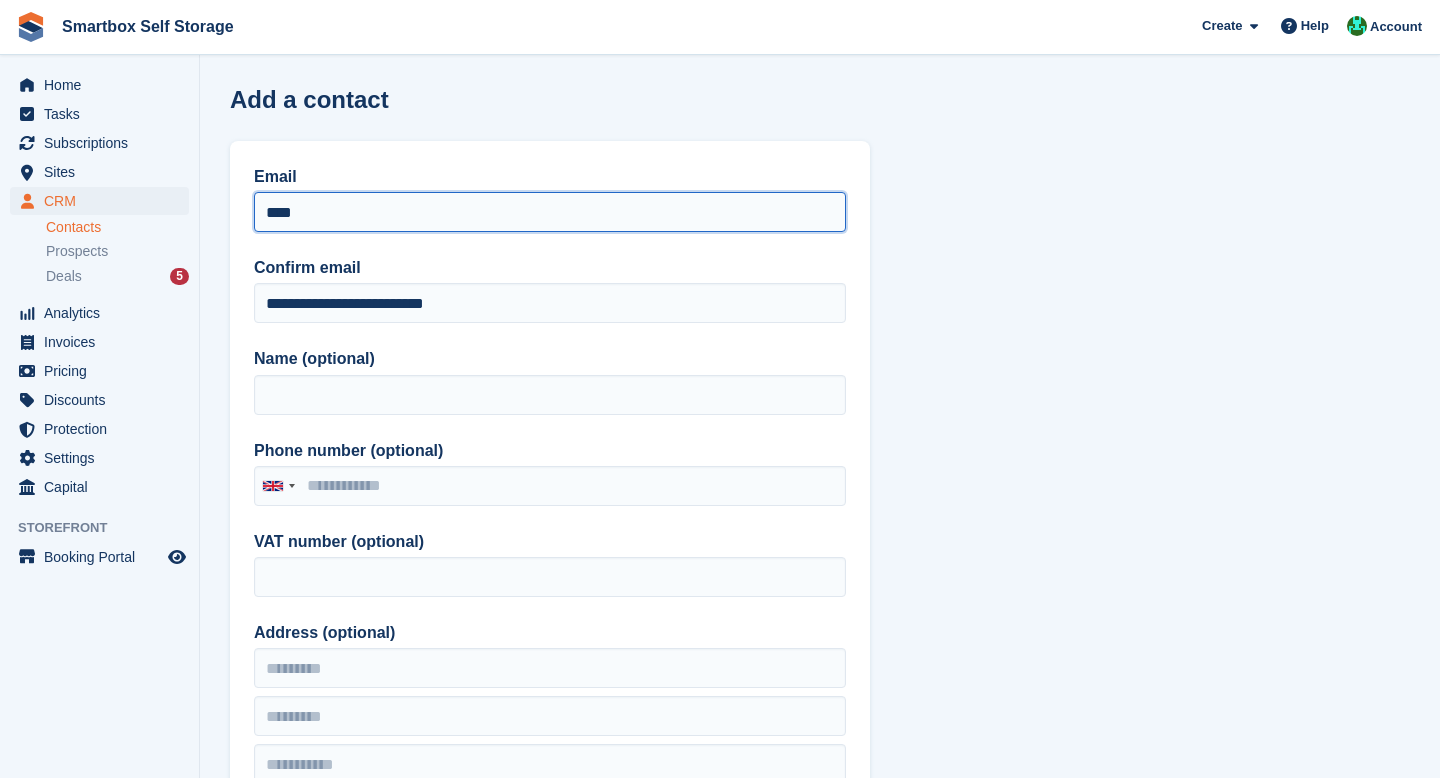 drag, startPoint x: 379, startPoint y: 218, endPoint x: 236, endPoint y: 211, distance: 143.17122 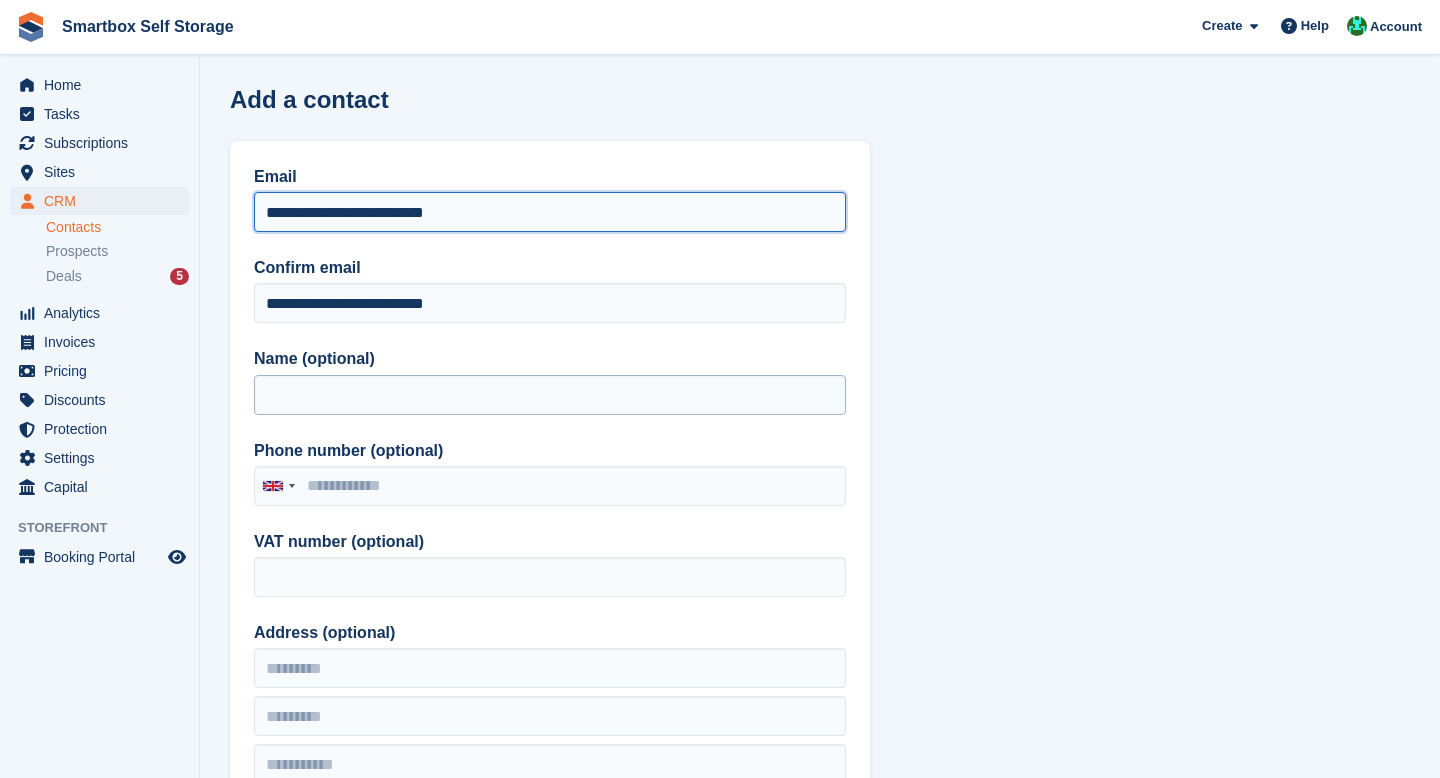 type on "**********" 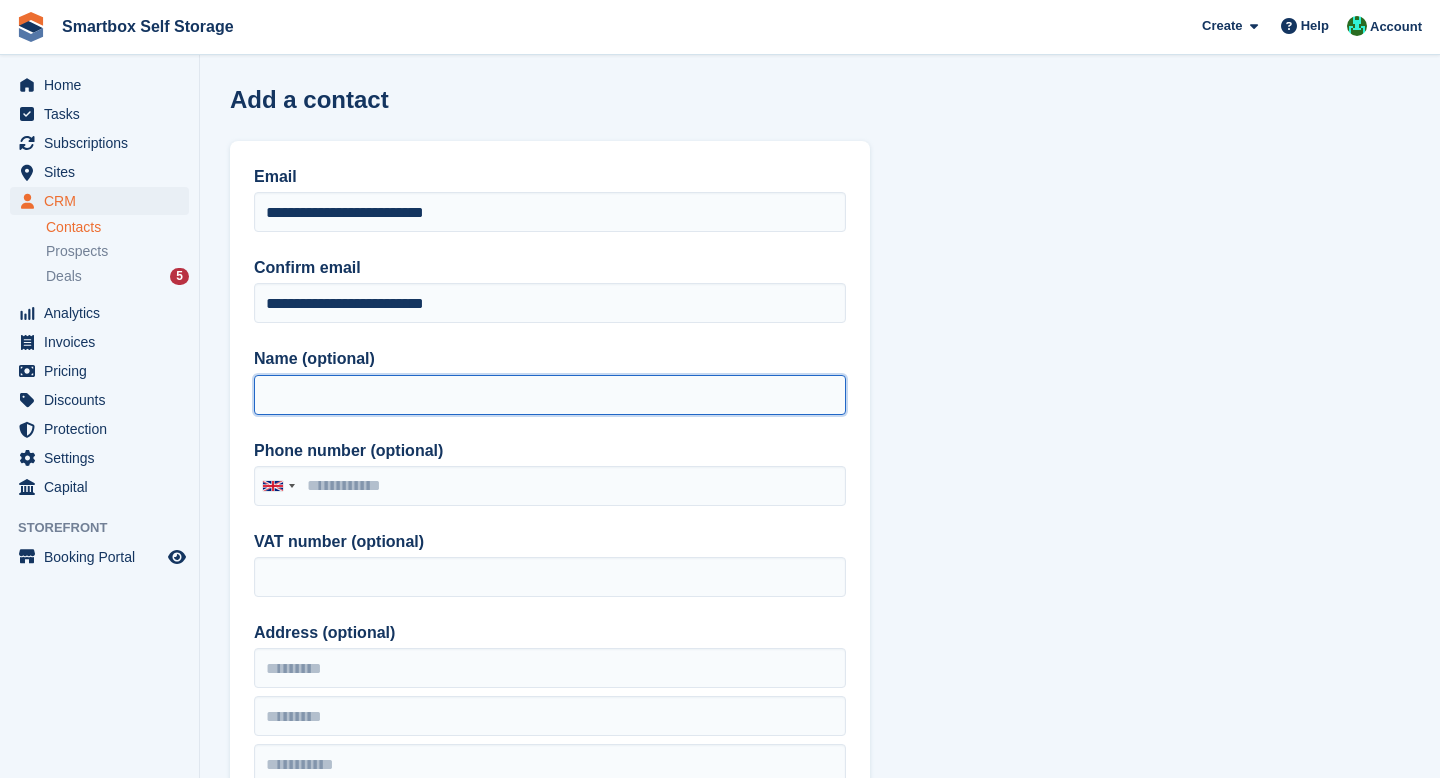 click on "Name (optional)" at bounding box center [550, 395] 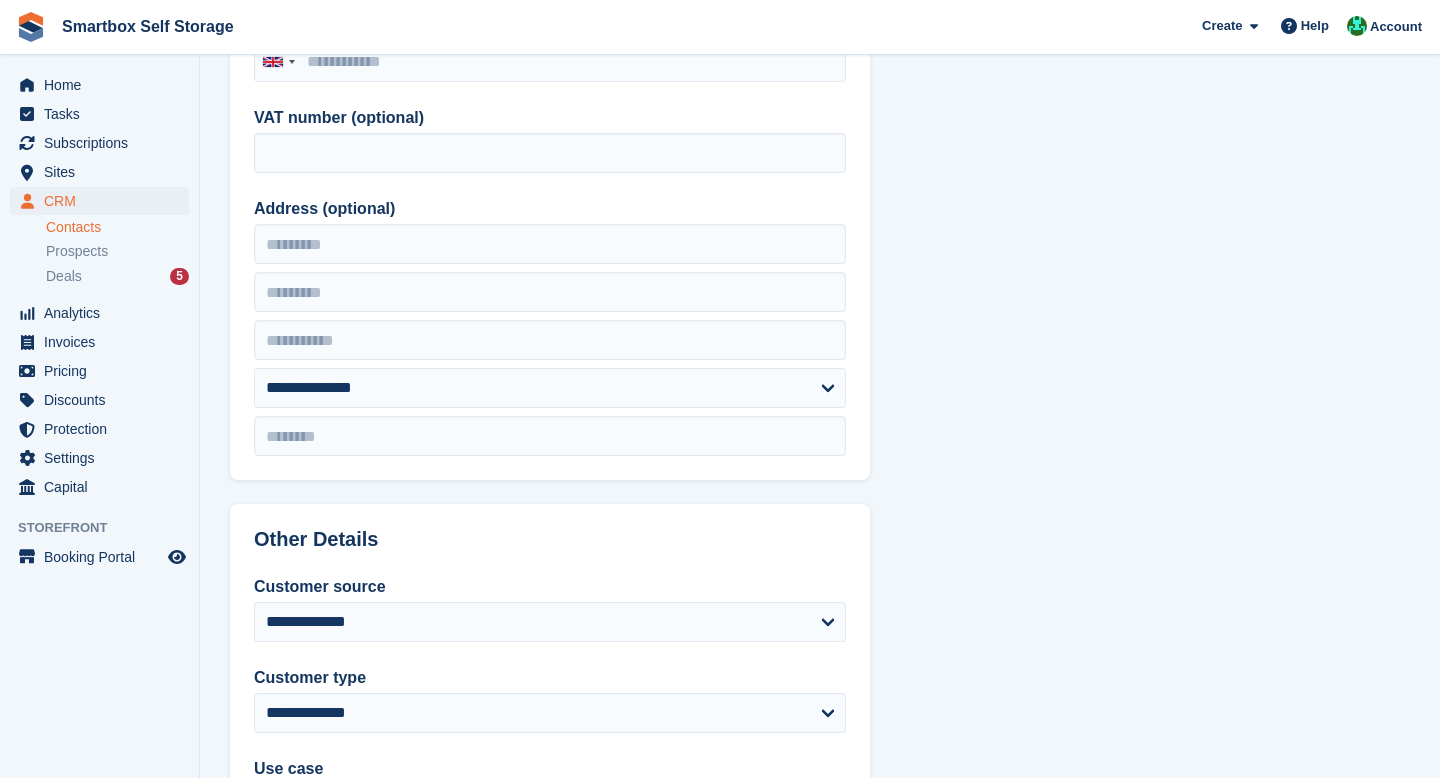 scroll, scrollTop: 985, scrollLeft: 0, axis: vertical 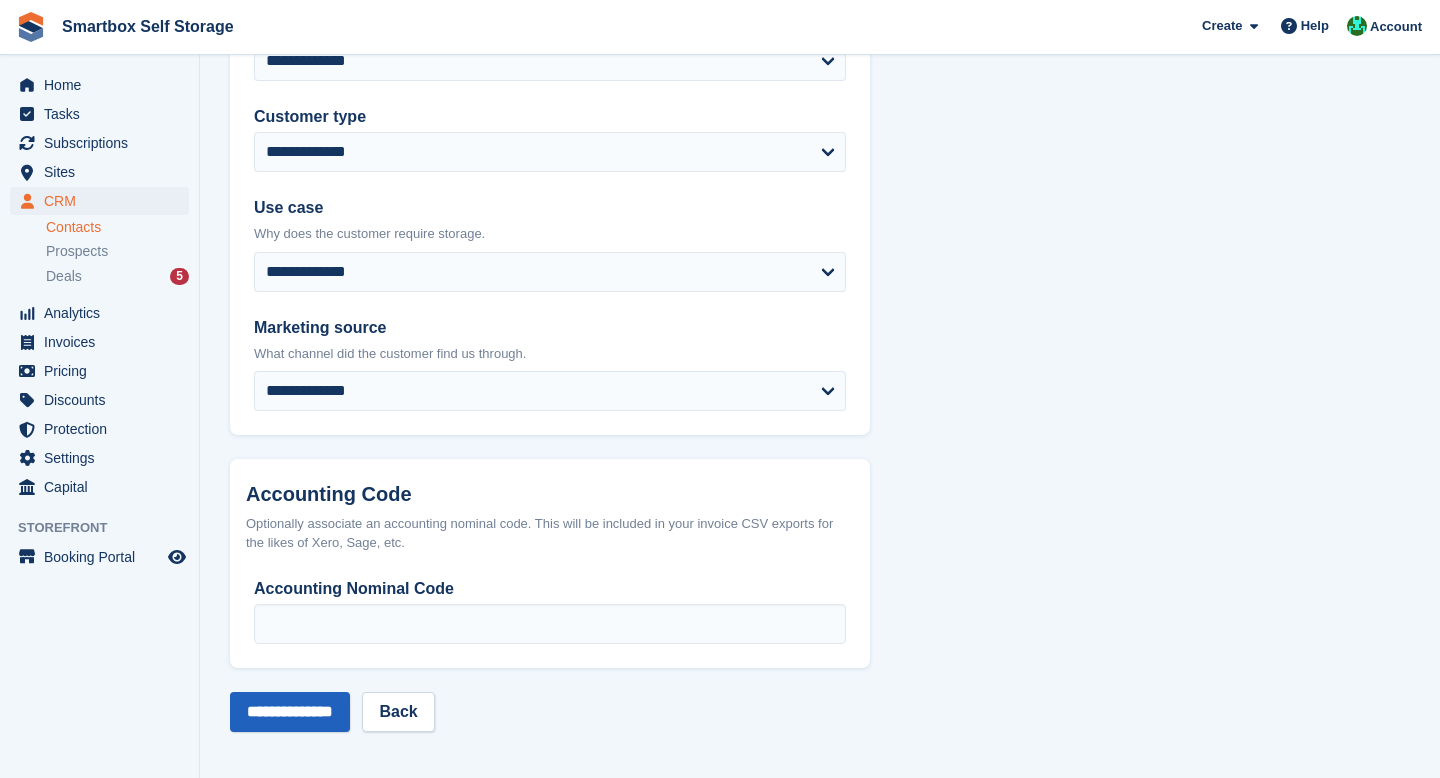 type on "****" 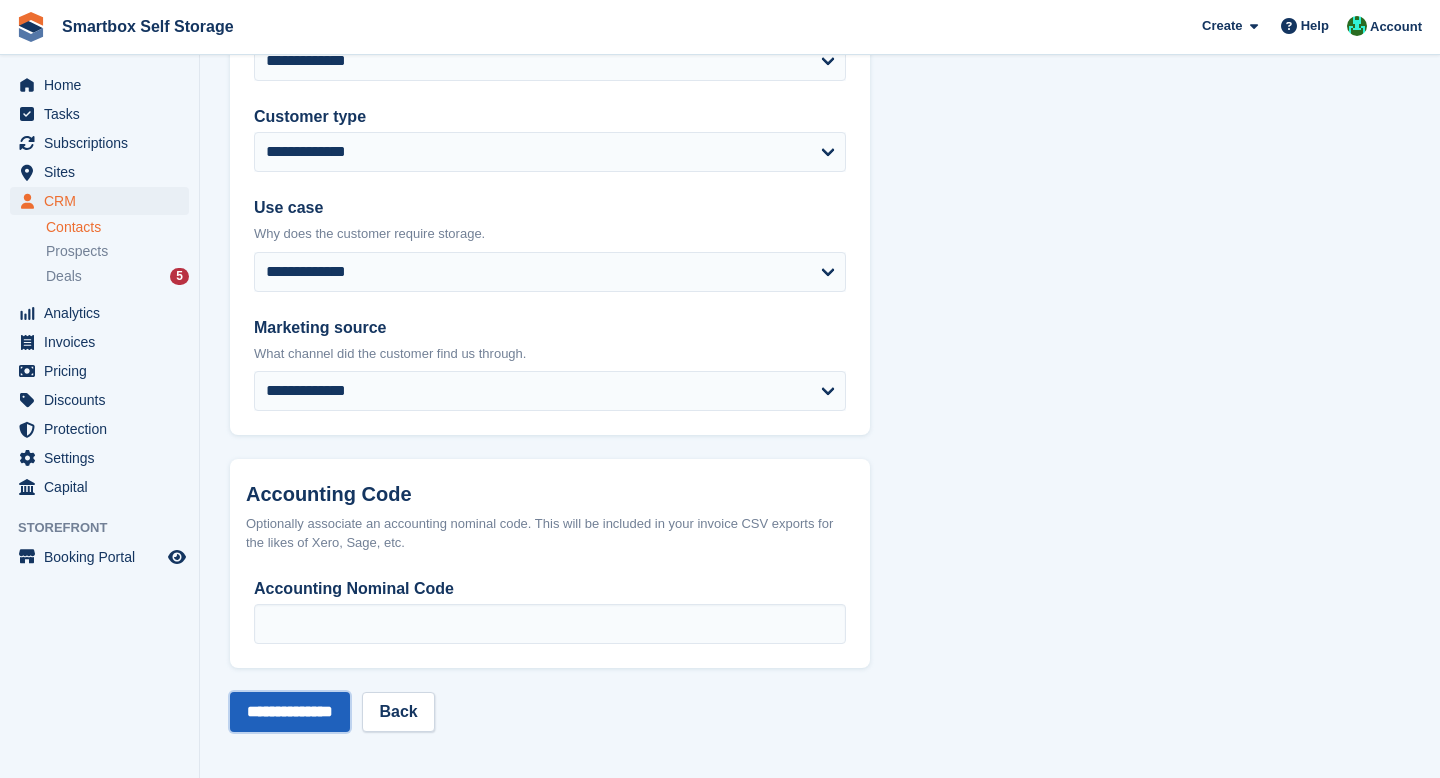 click on "**********" at bounding box center [290, 712] 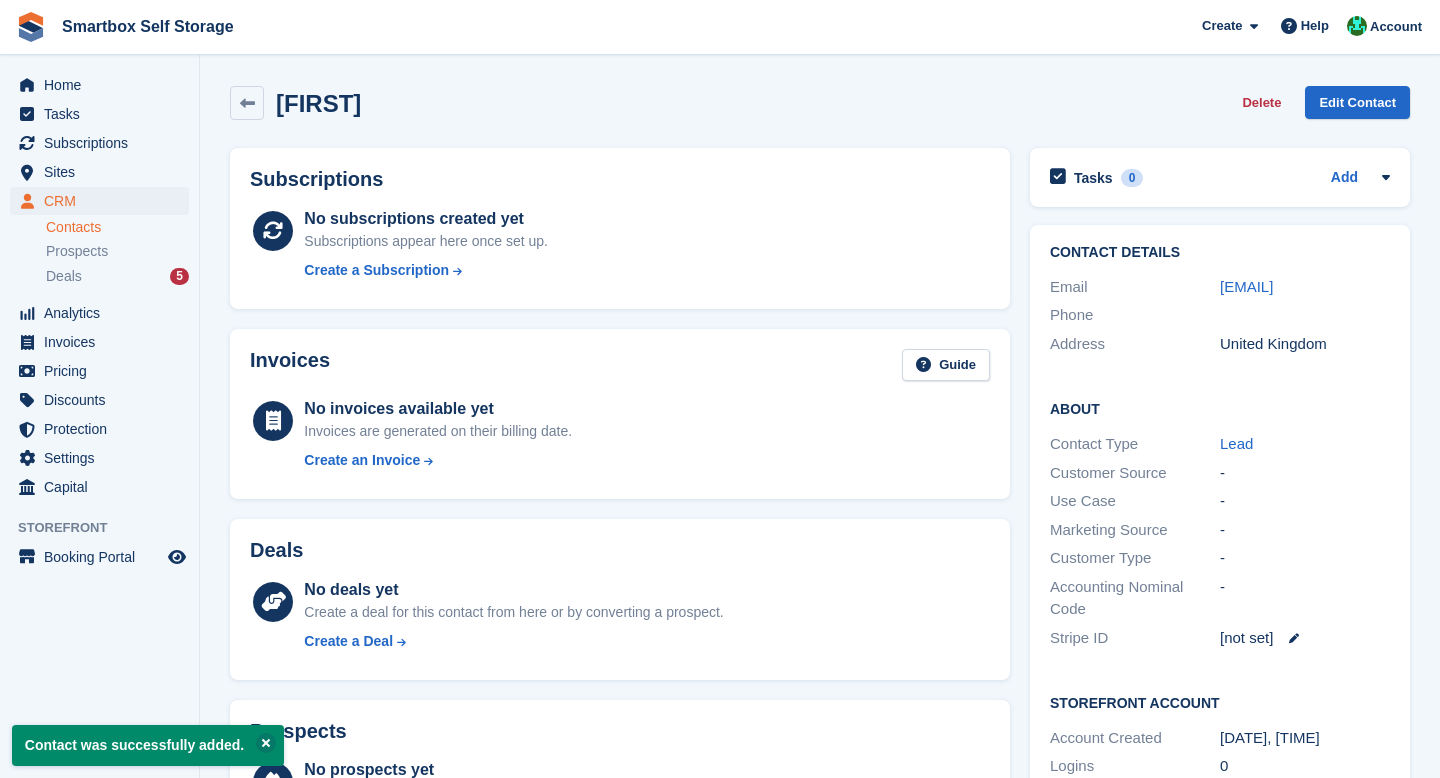scroll, scrollTop: 385, scrollLeft: 0, axis: vertical 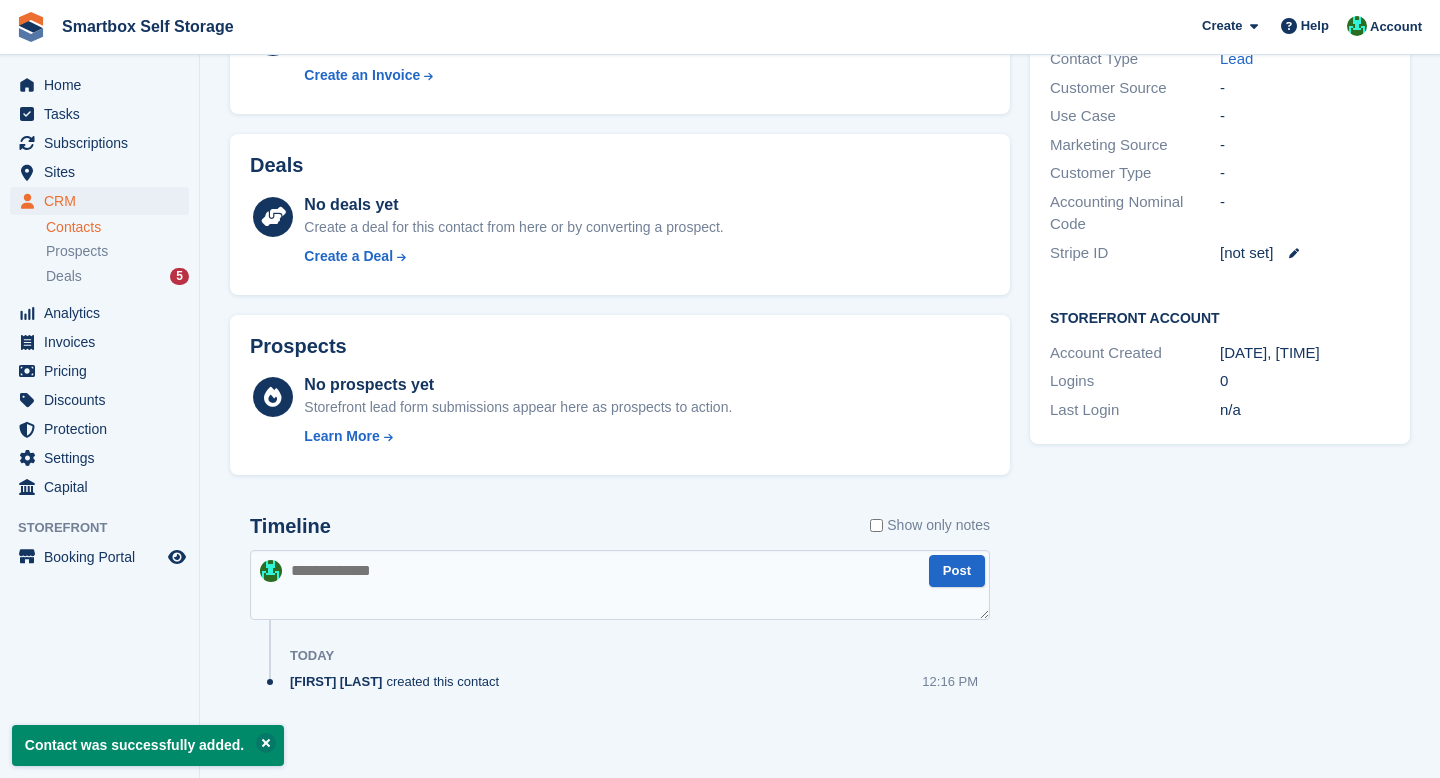 click at bounding box center [620, 585] 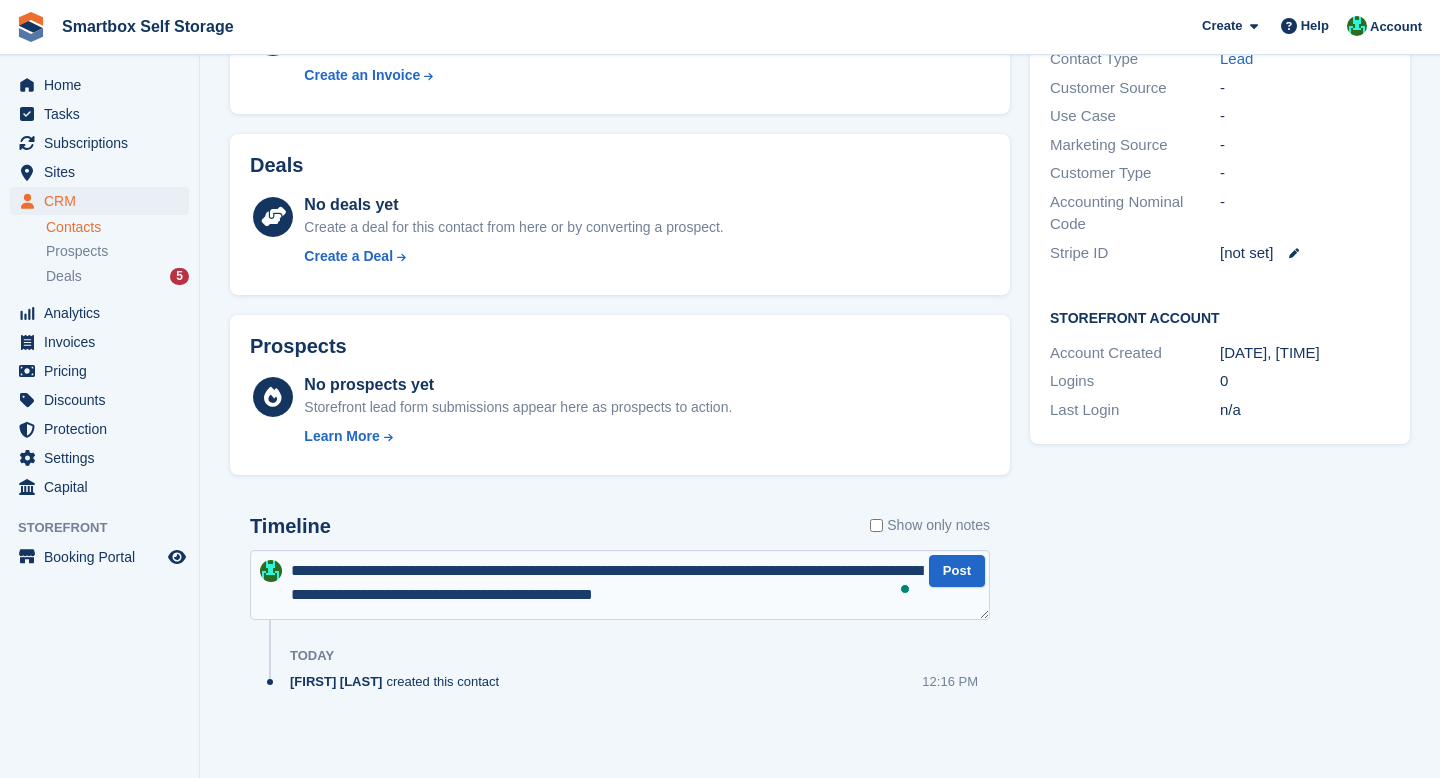 click on "**********" at bounding box center [620, 585] 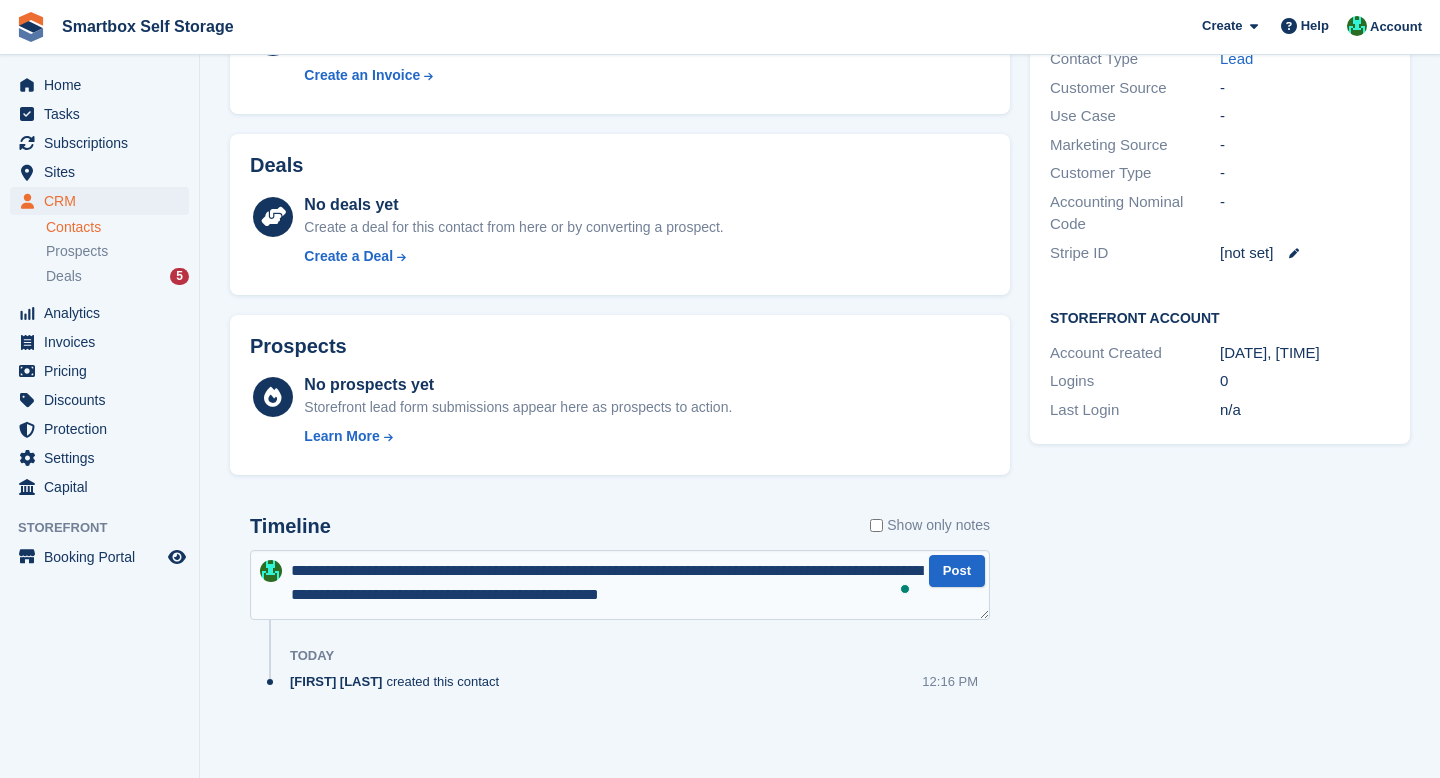 click on "**********" at bounding box center [620, 585] 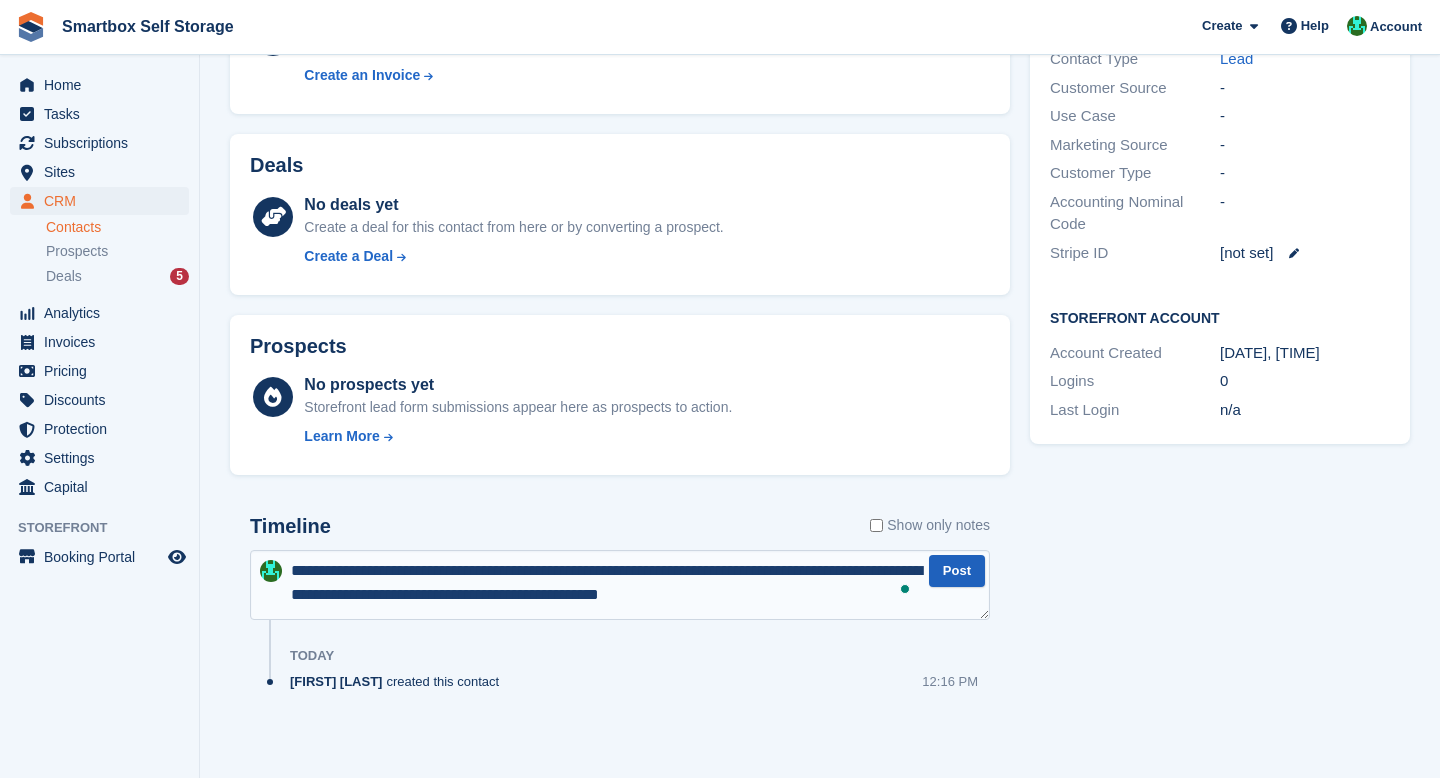type on "**********" 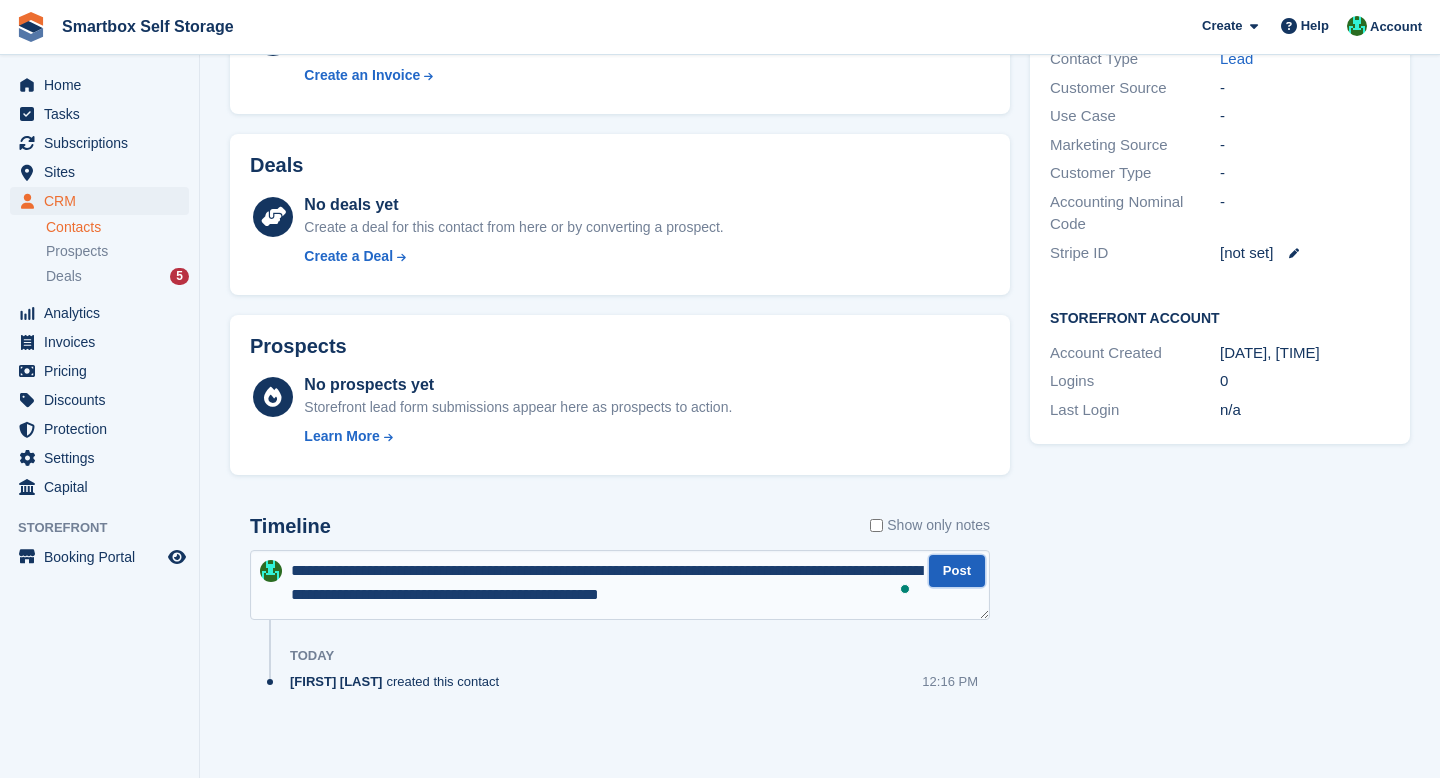 click on "Post" at bounding box center (957, 571) 